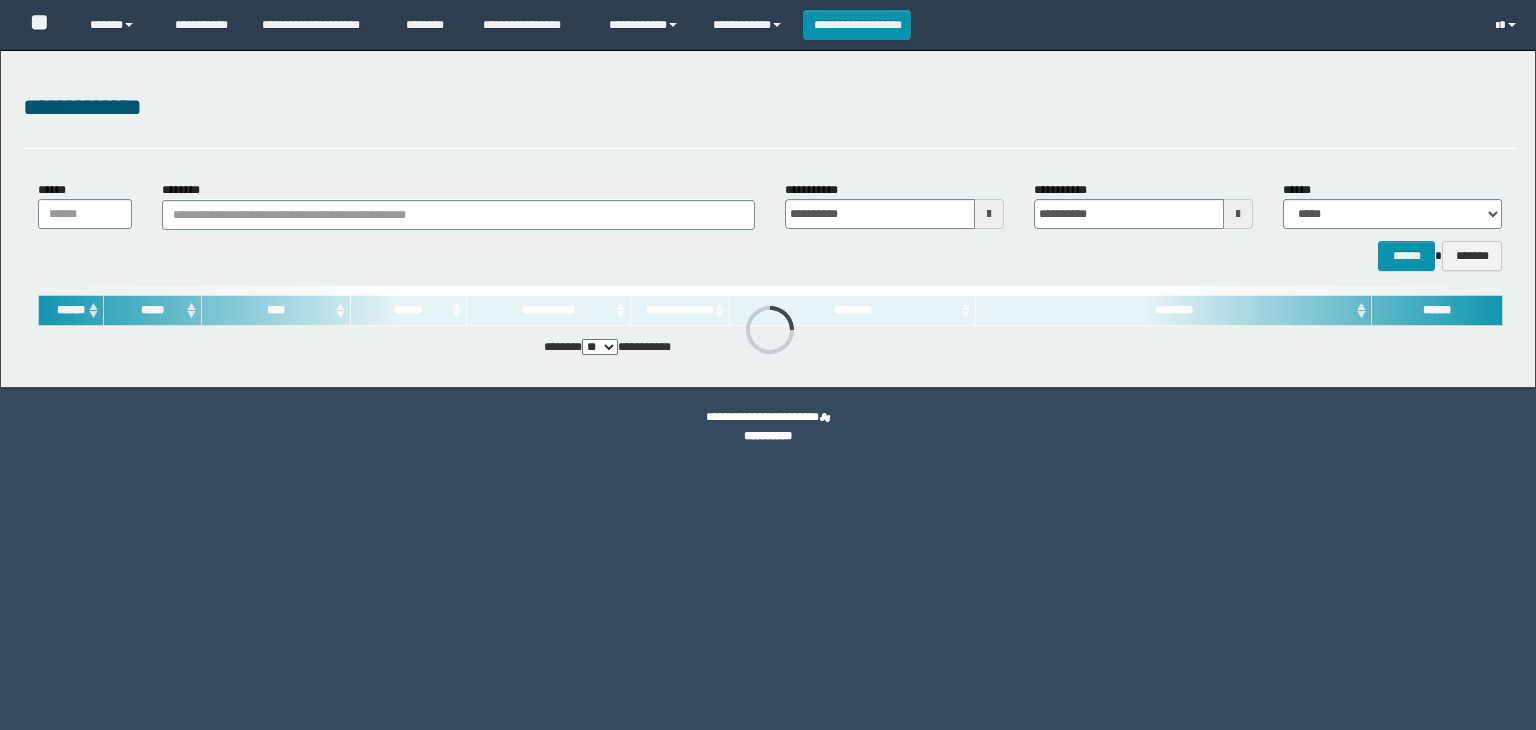 scroll, scrollTop: 0, scrollLeft: 0, axis: both 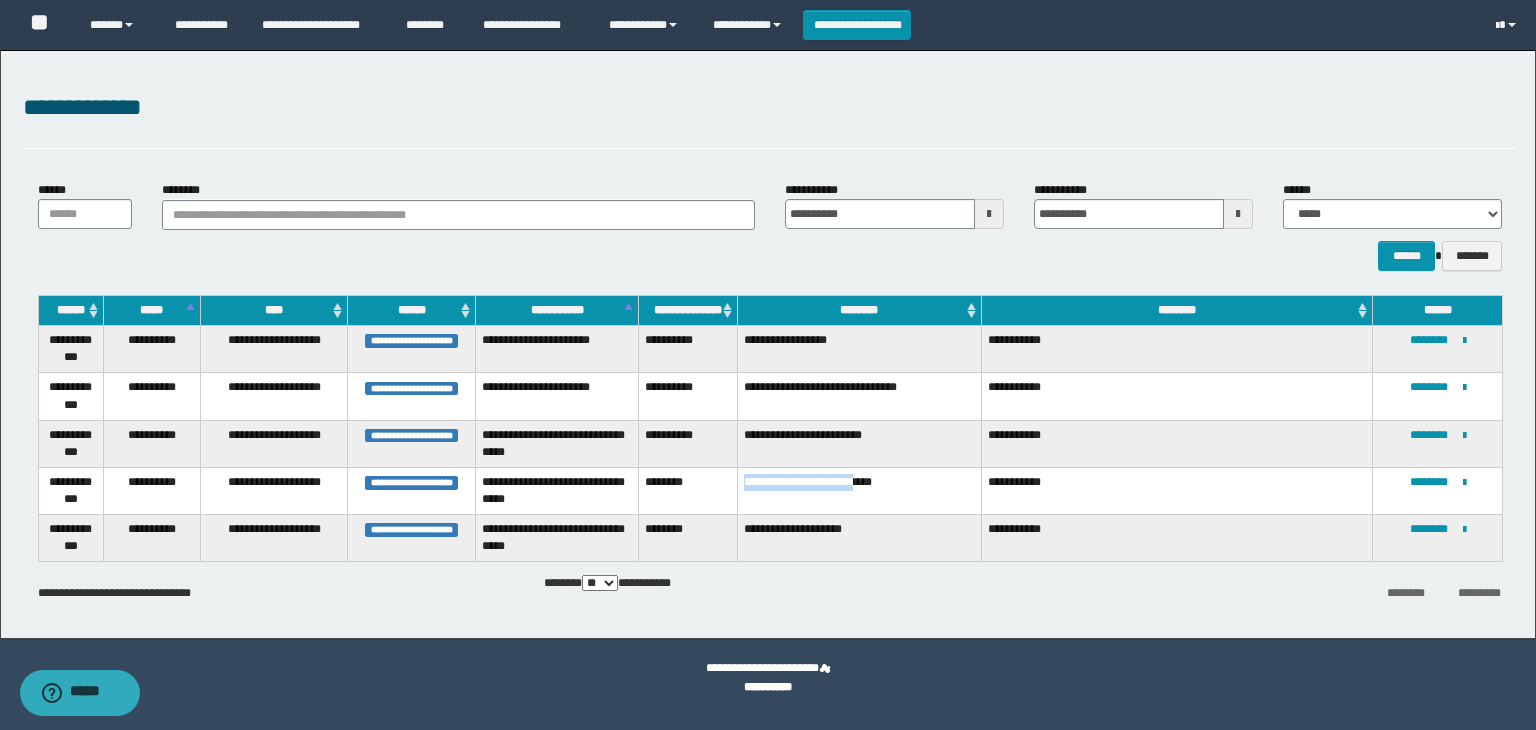drag, startPoint x: 737, startPoint y: 483, endPoint x: 867, endPoint y: 491, distance: 130.24593 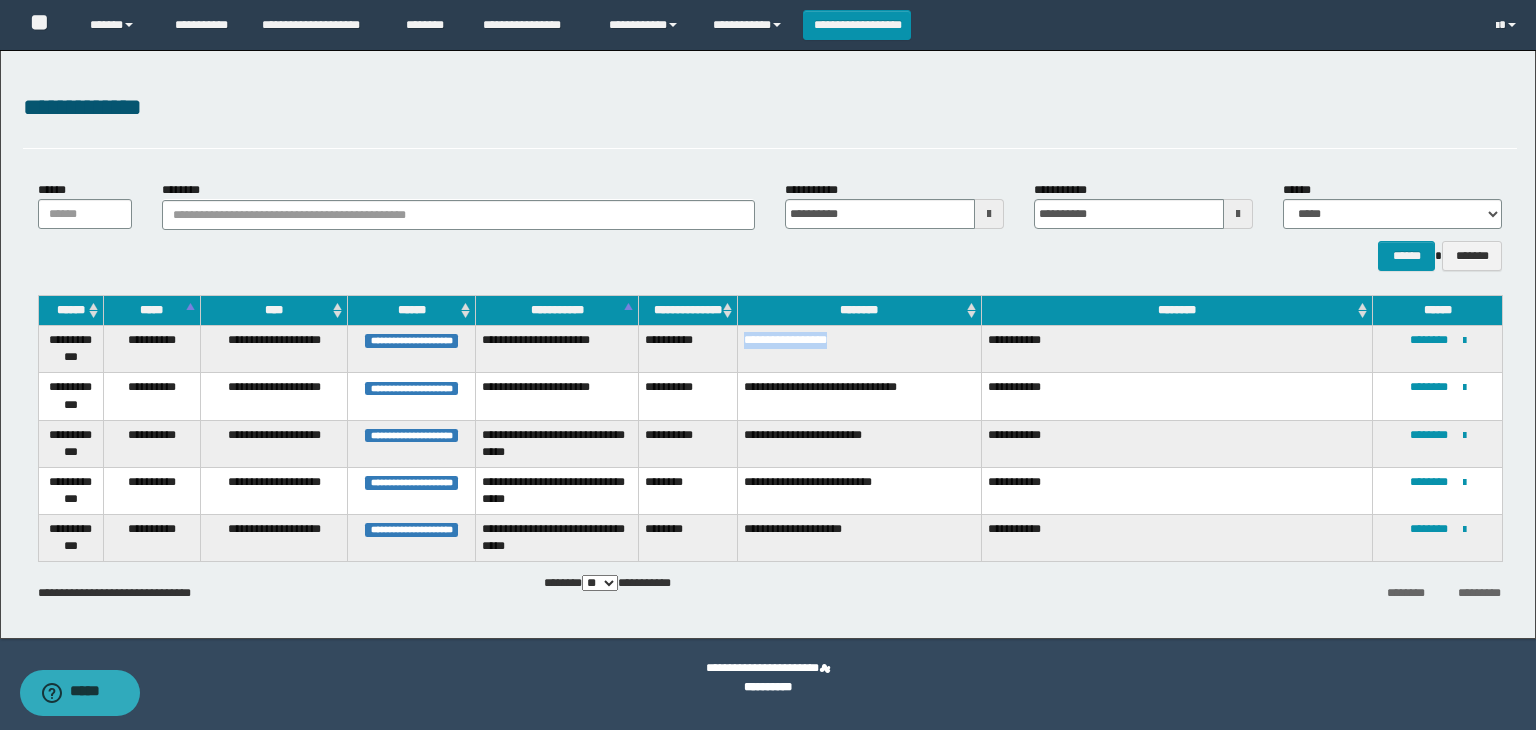 drag, startPoint x: 741, startPoint y: 338, endPoint x: 892, endPoint y: 361, distance: 152.74161 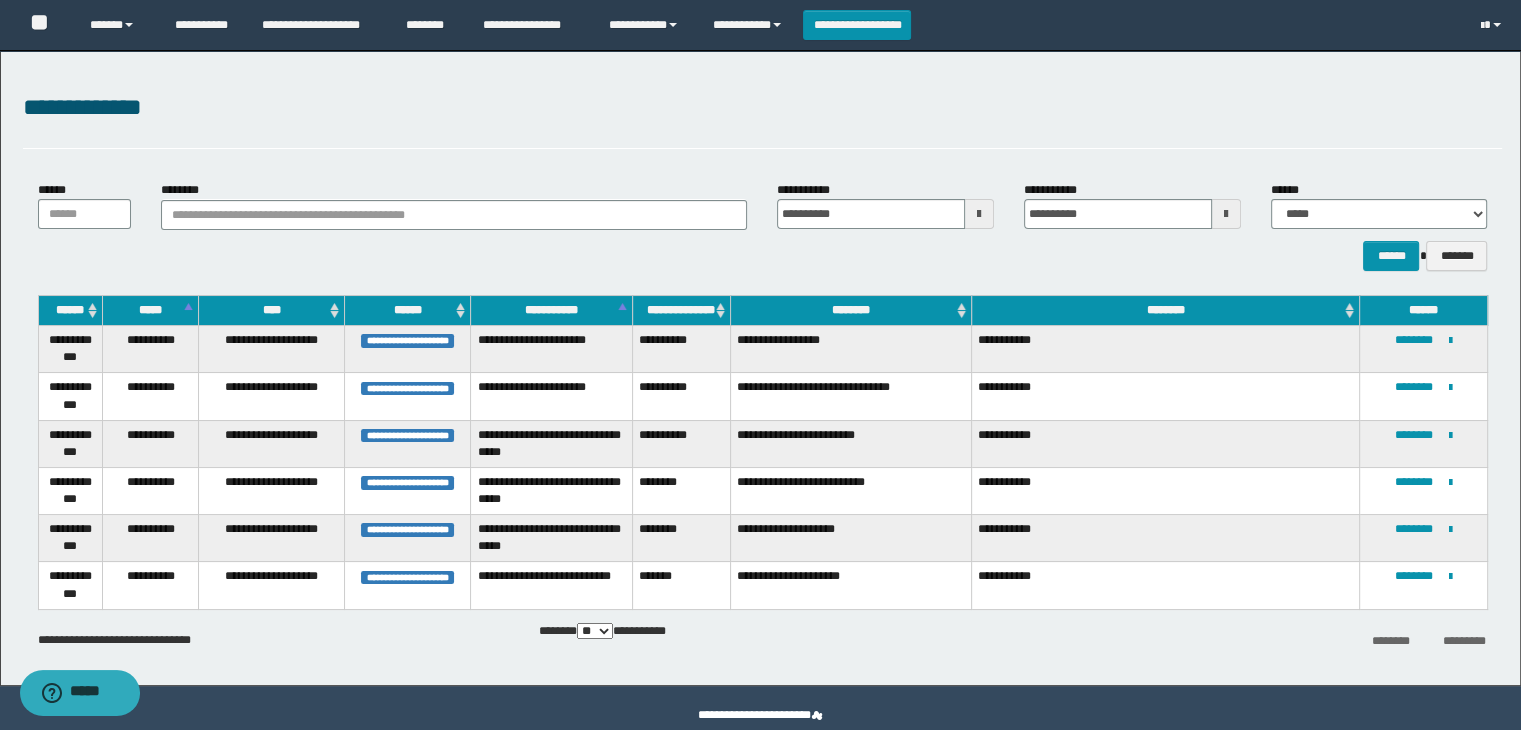 scroll, scrollTop: 34, scrollLeft: 0, axis: vertical 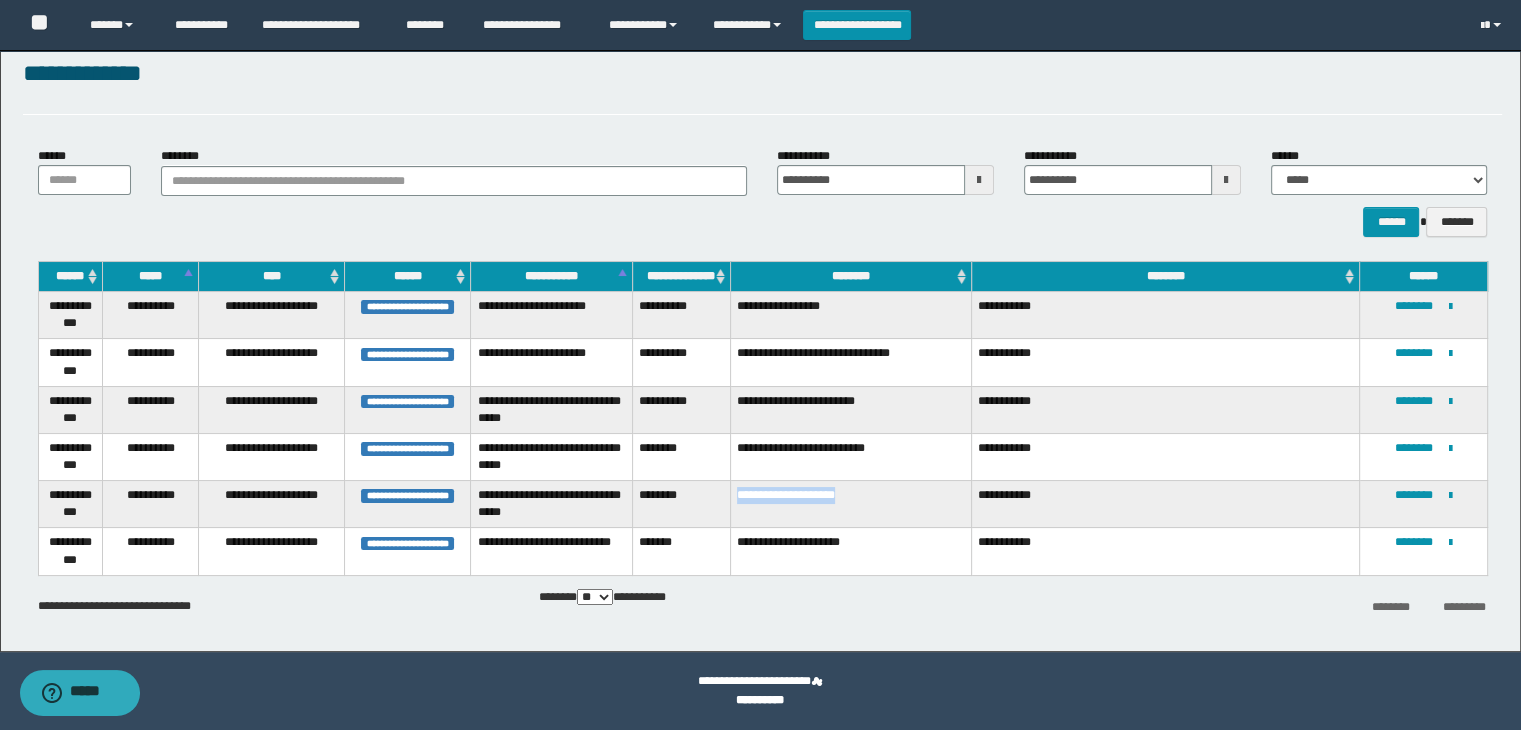 drag, startPoint x: 734, startPoint y: 499, endPoint x: 858, endPoint y: 506, distance: 124.197426 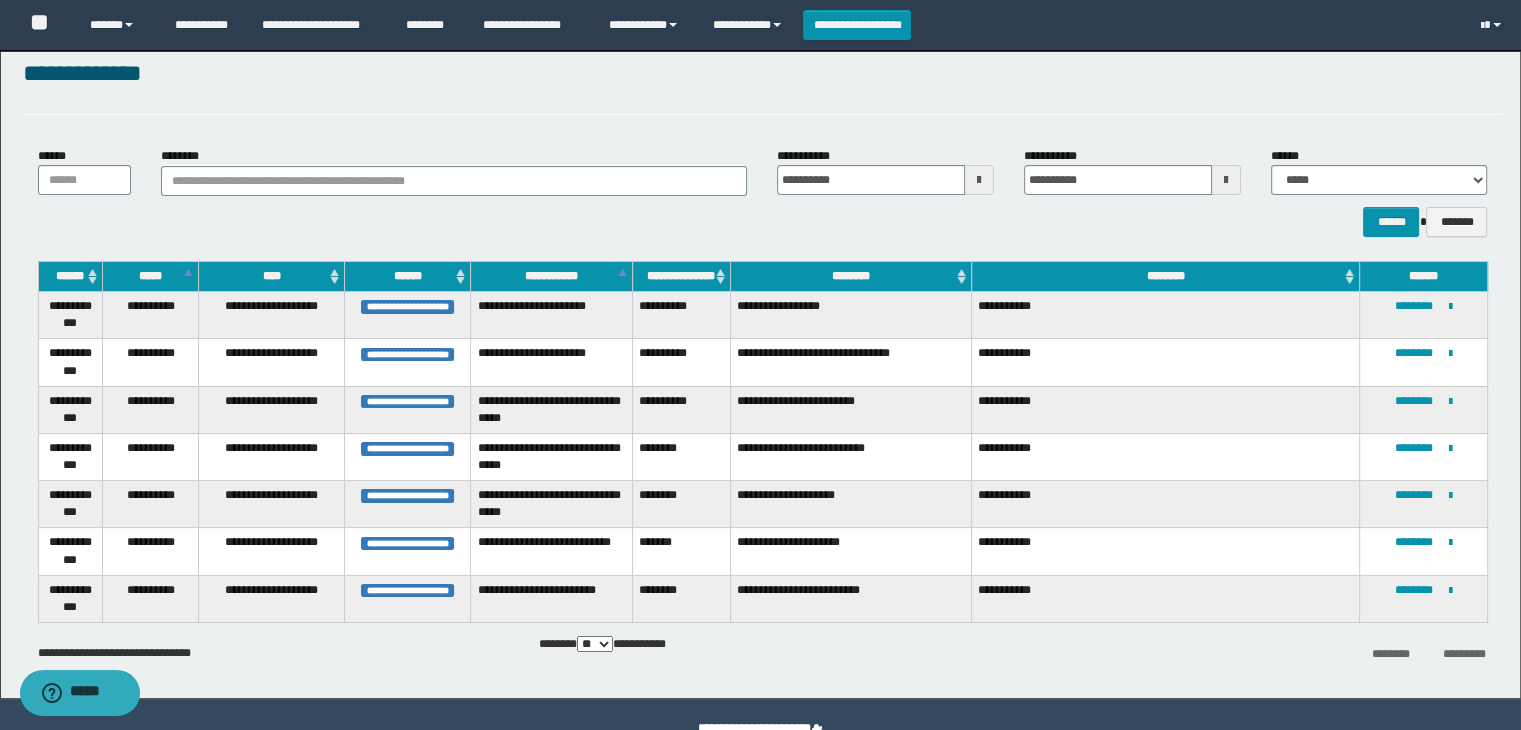 scroll, scrollTop: 81, scrollLeft: 0, axis: vertical 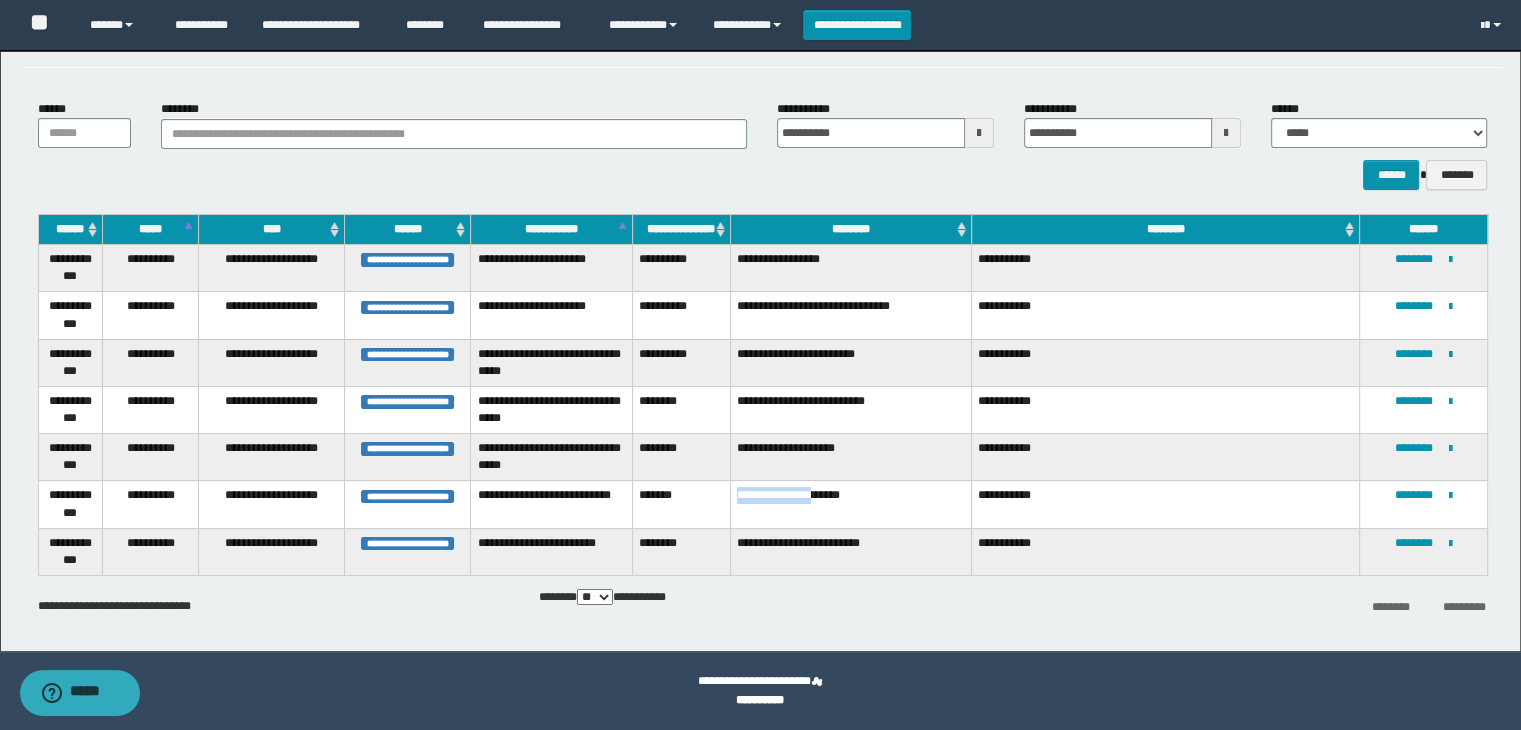 drag, startPoint x: 734, startPoint y: 493, endPoint x: 831, endPoint y: 508, distance: 98.15294 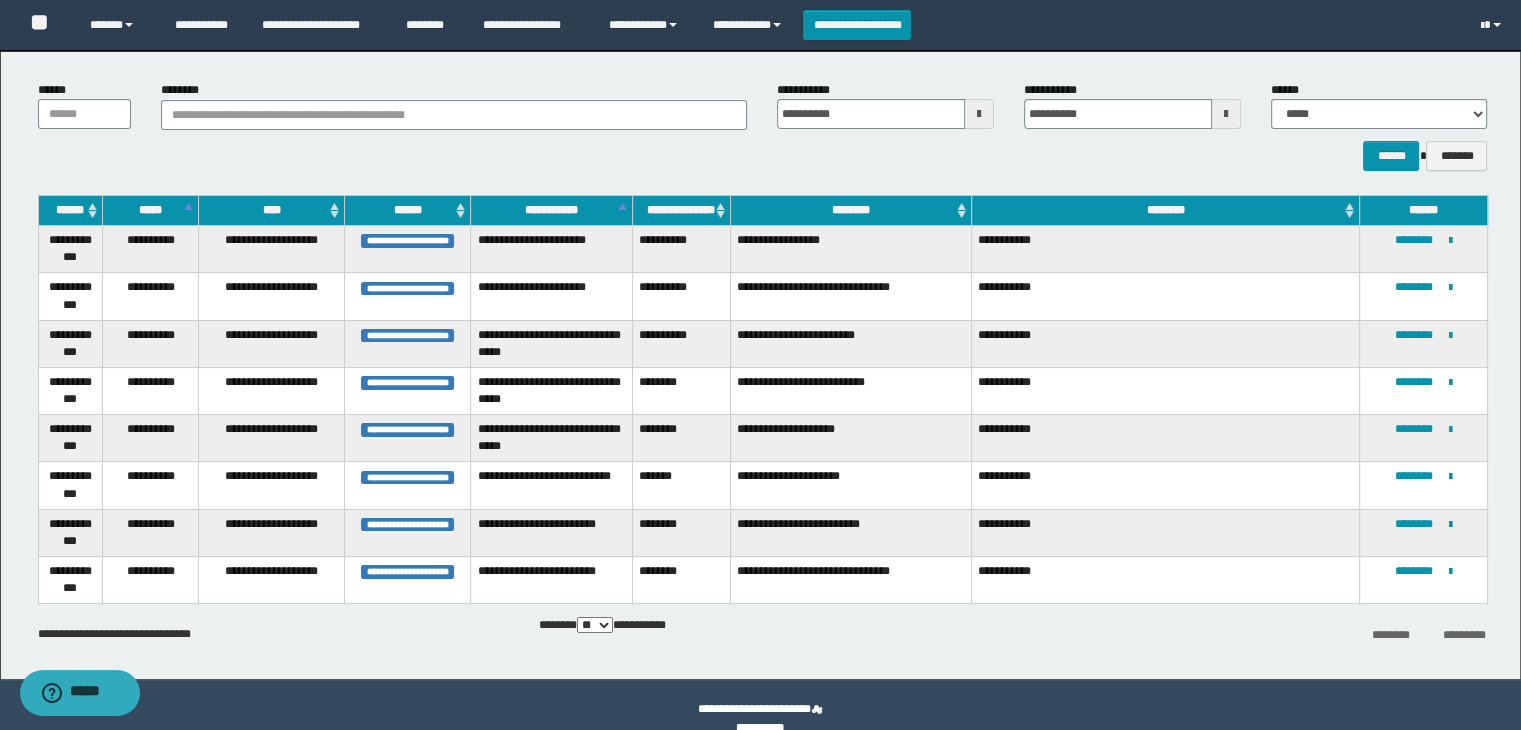 scroll, scrollTop: 128, scrollLeft: 0, axis: vertical 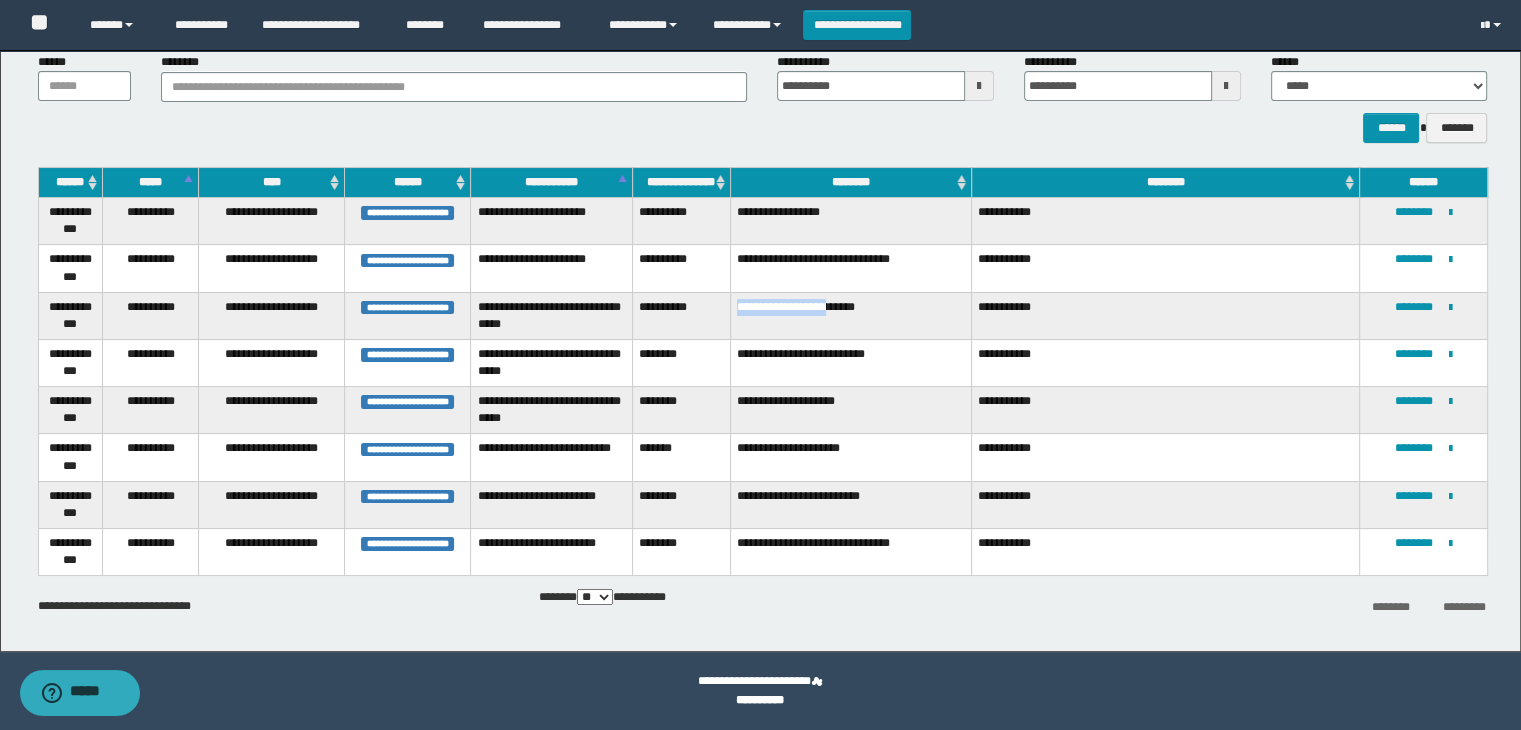 drag, startPoint x: 733, startPoint y: 307, endPoint x: 835, endPoint y: 317, distance: 102.48902 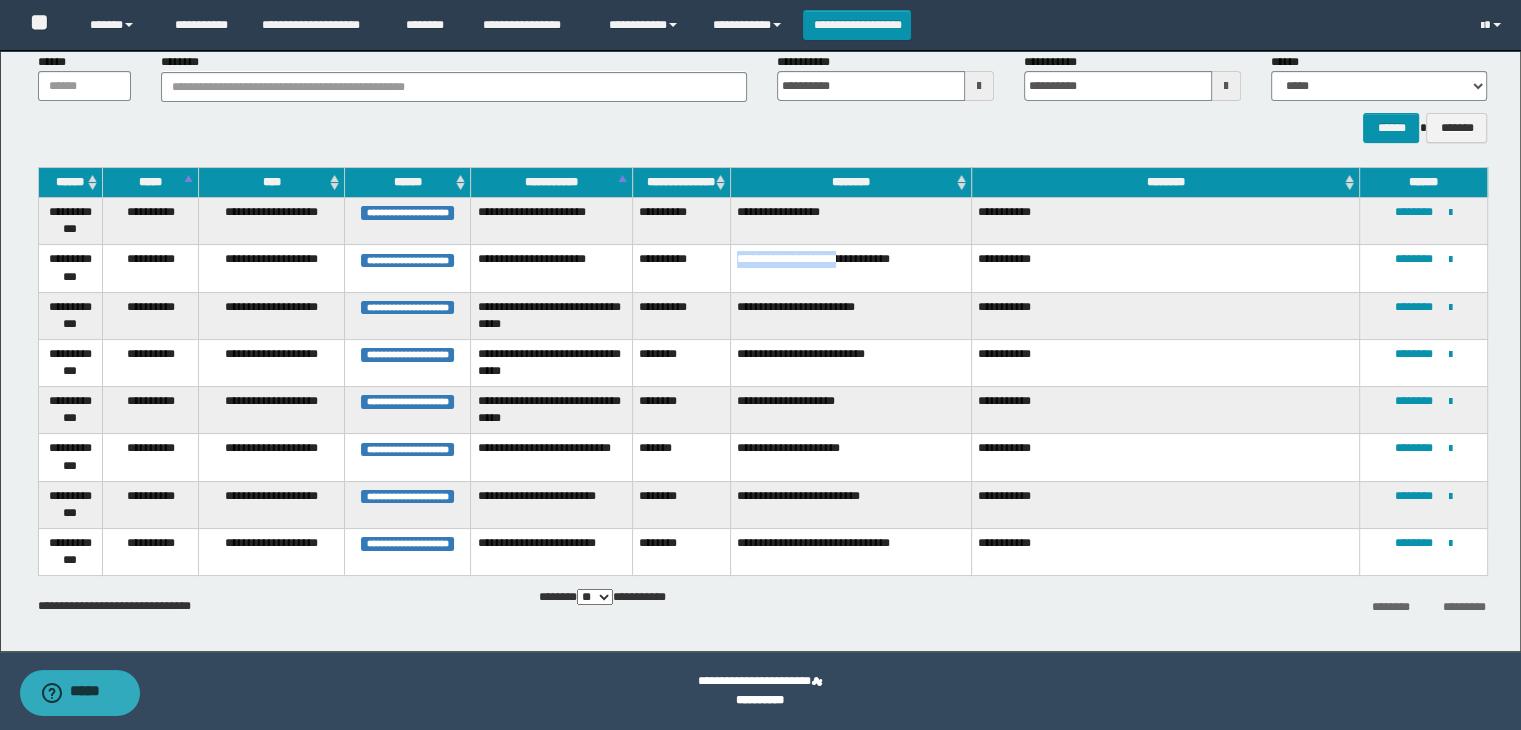 drag, startPoint x: 725, startPoint y: 260, endPoint x: 845, endPoint y: 276, distance: 121.061966 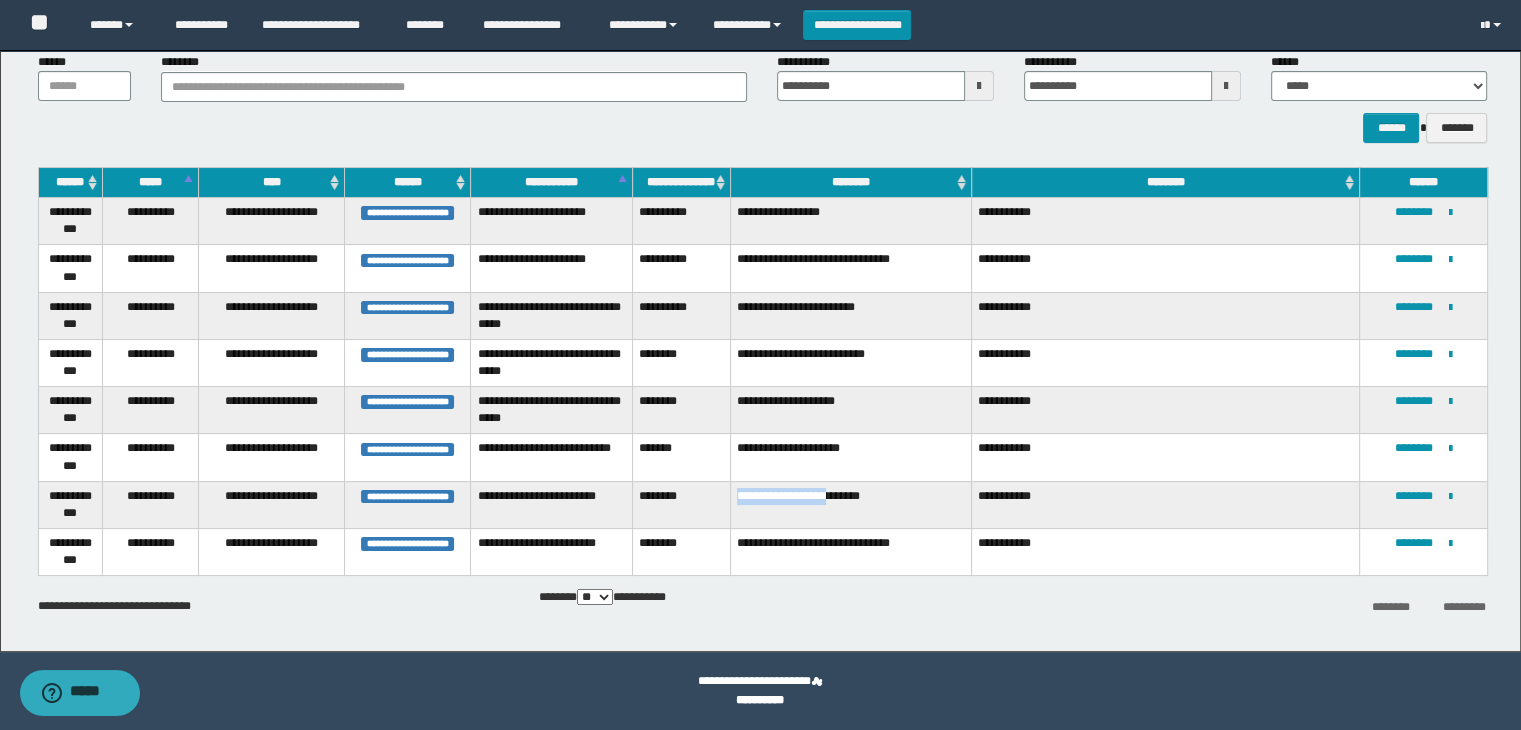 drag, startPoint x: 737, startPoint y: 495, endPoint x: 836, endPoint y: 504, distance: 99.40825 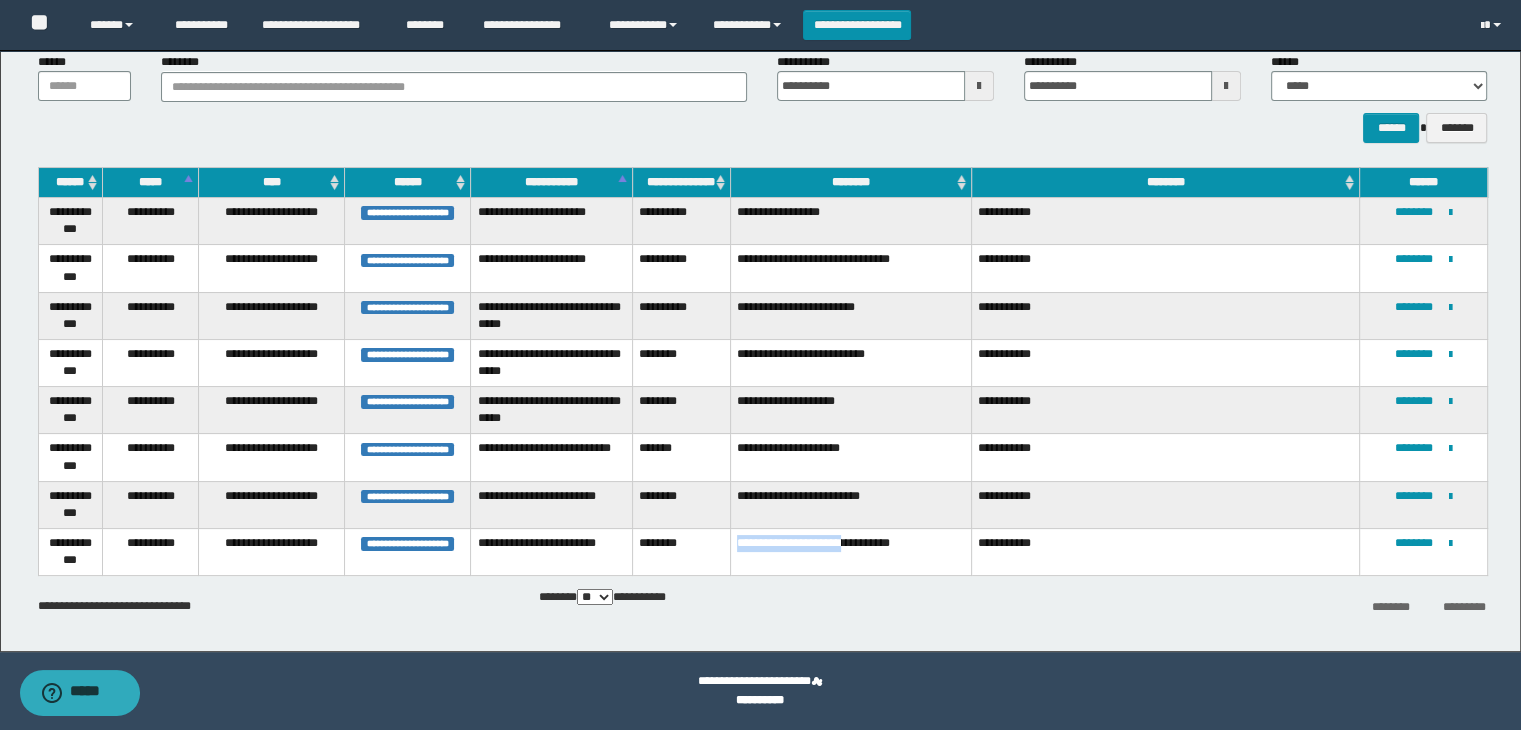 drag, startPoint x: 729, startPoint y: 539, endPoint x: 852, endPoint y: 557, distance: 124.3101 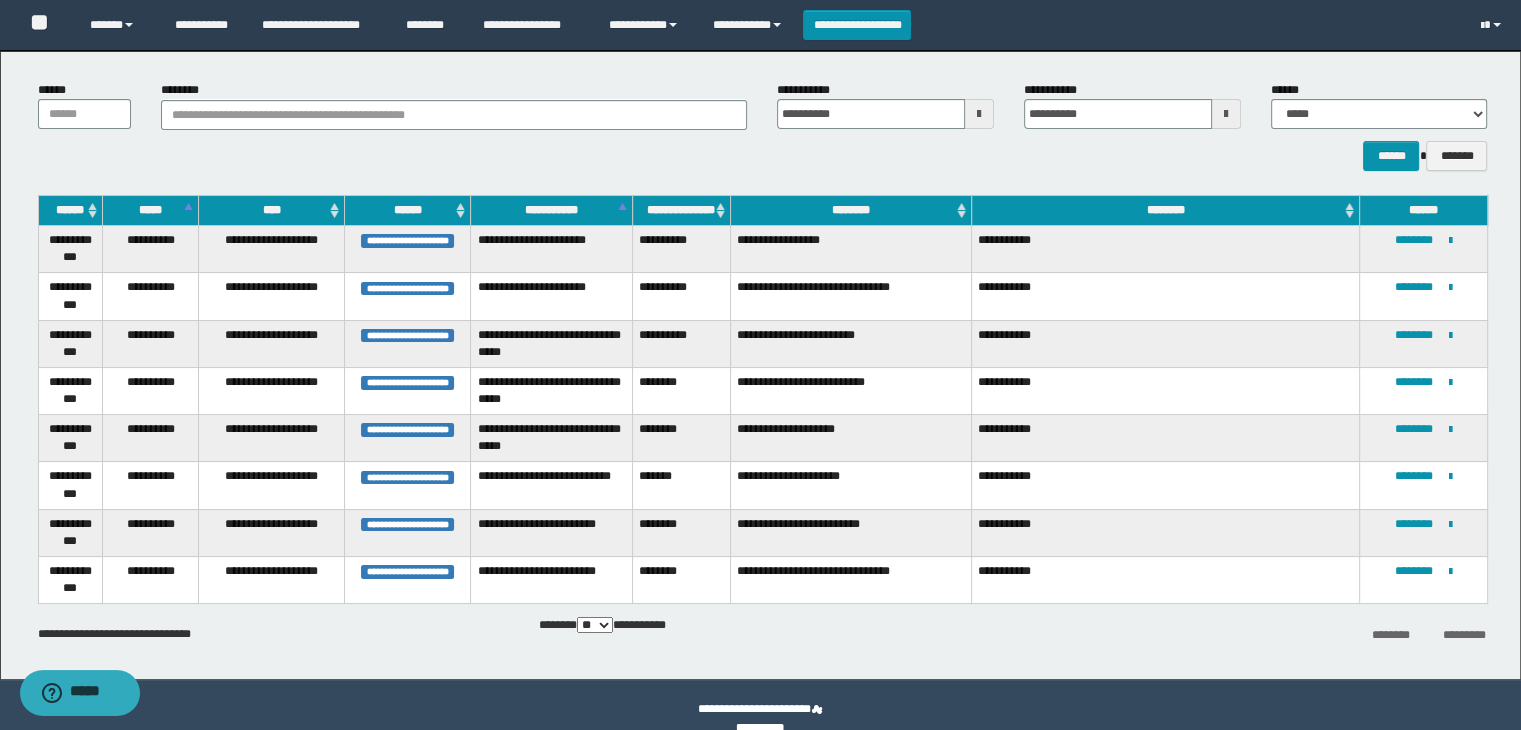 scroll, scrollTop: 128, scrollLeft: 0, axis: vertical 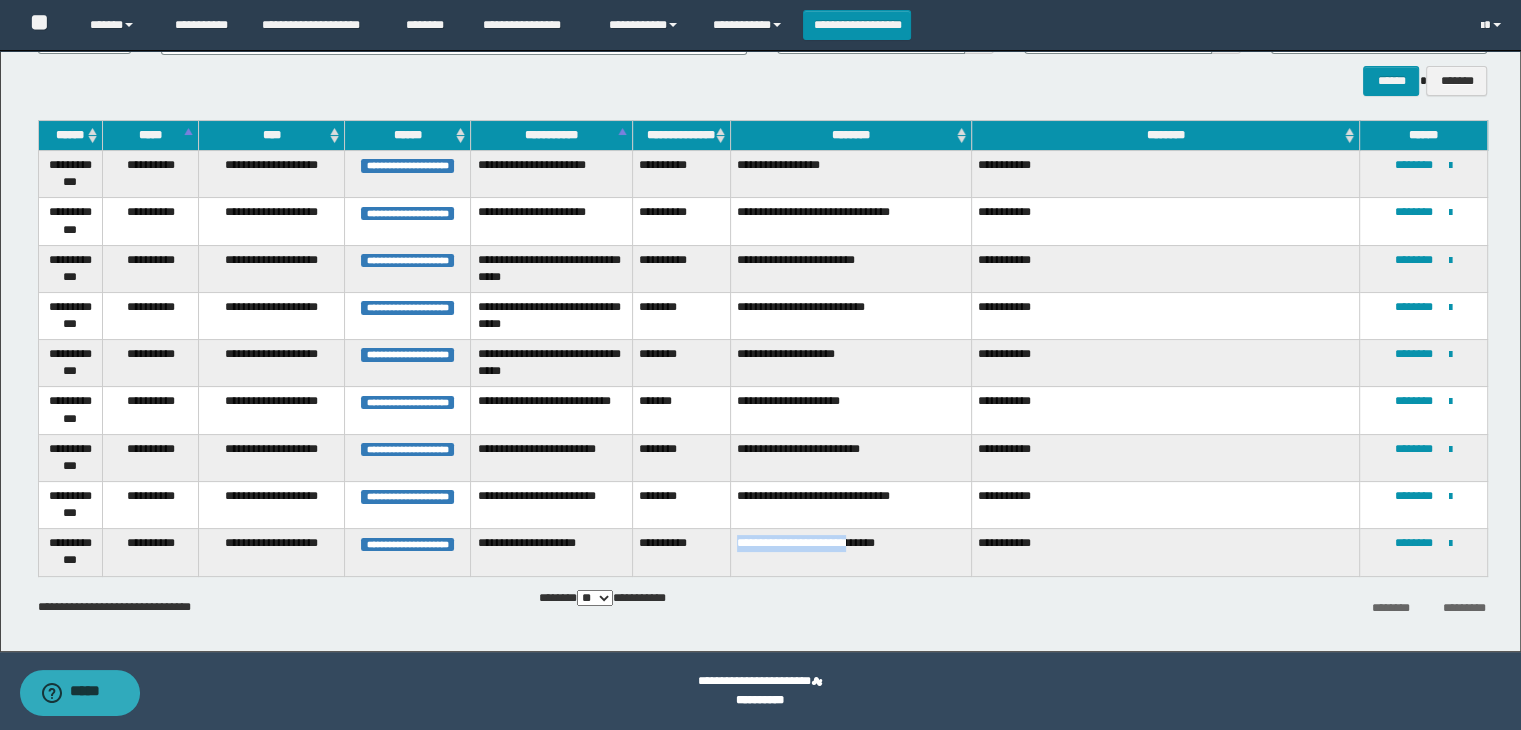 drag, startPoint x: 736, startPoint y: 544, endPoint x: 861, endPoint y: 560, distance: 126.01984 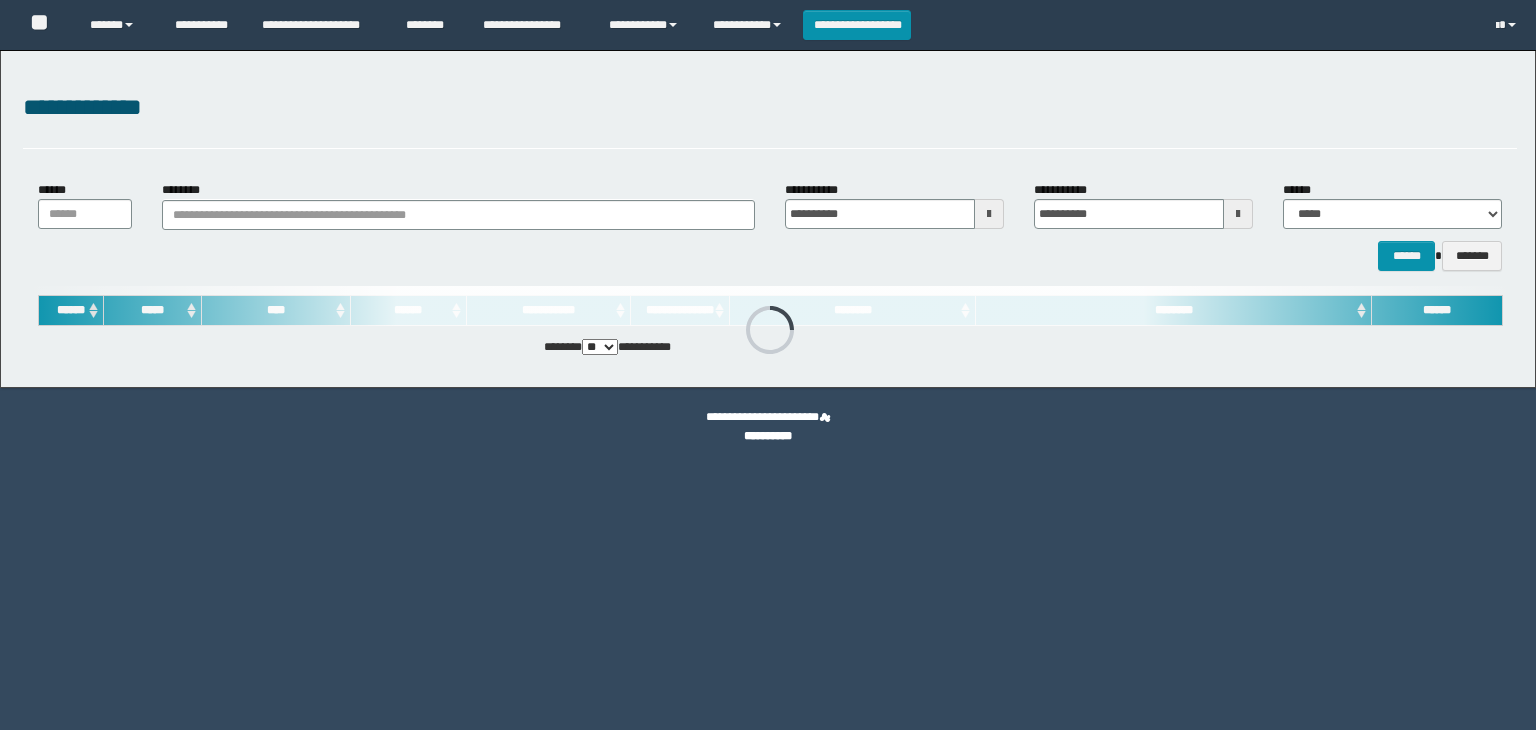 scroll, scrollTop: 0, scrollLeft: 0, axis: both 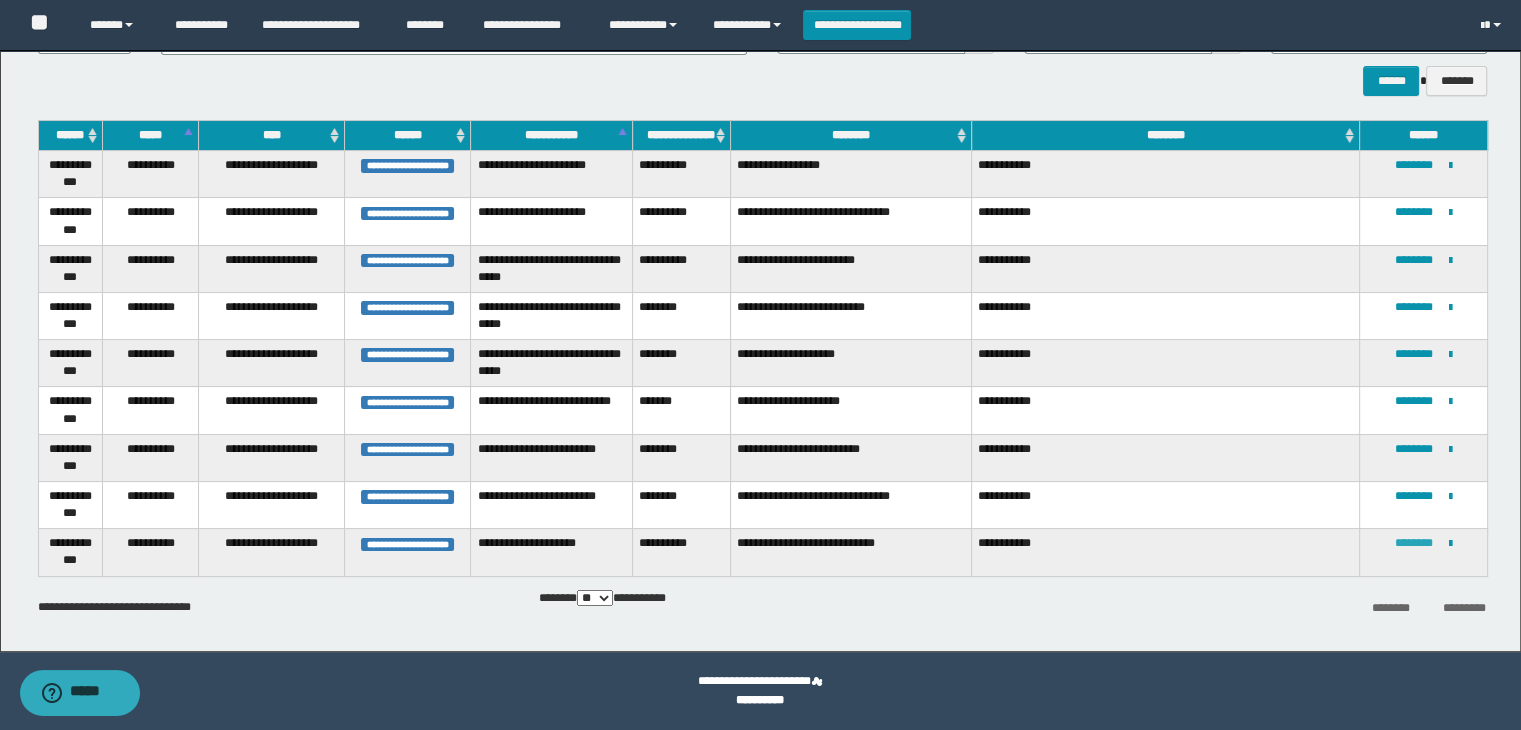 click on "********" at bounding box center [1414, 543] 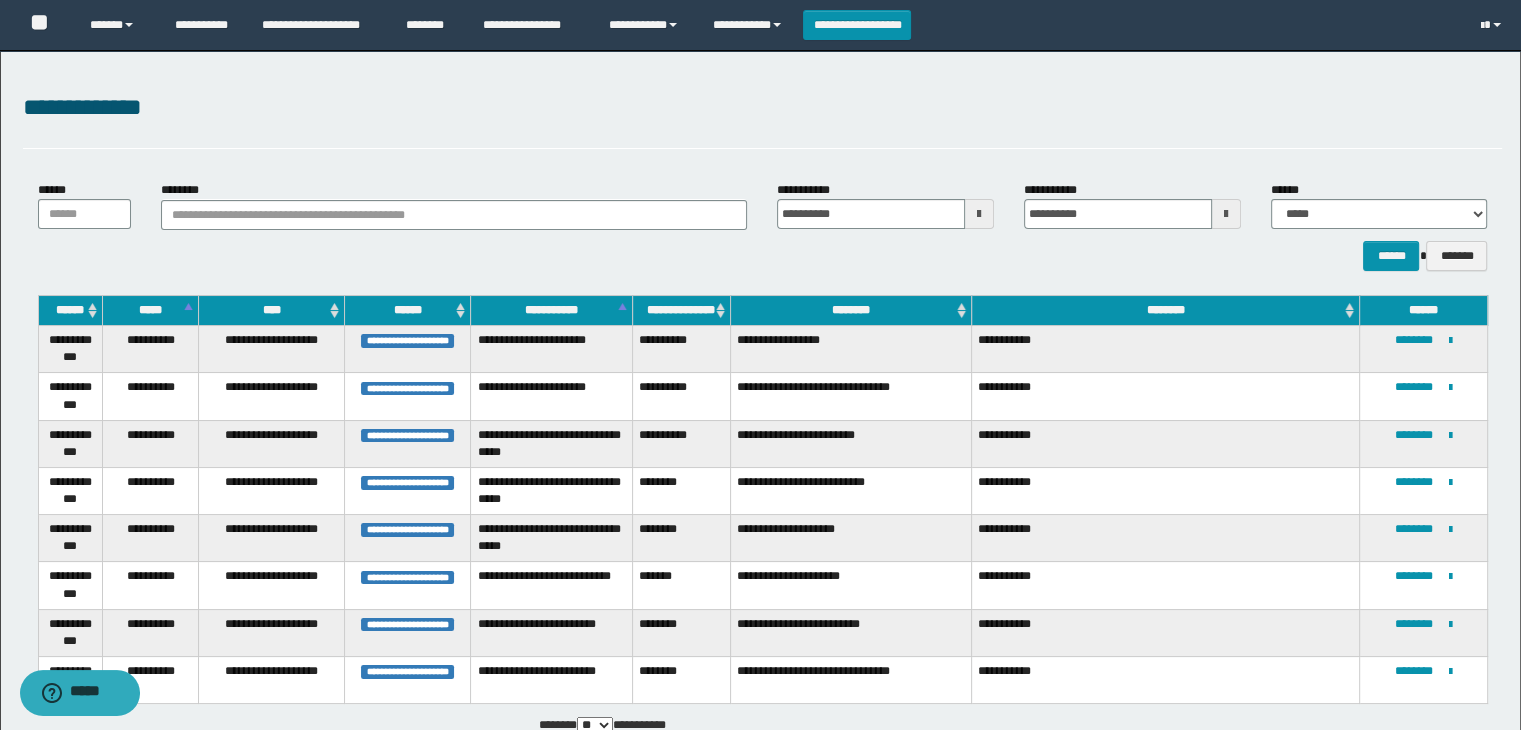 scroll, scrollTop: 128, scrollLeft: 0, axis: vertical 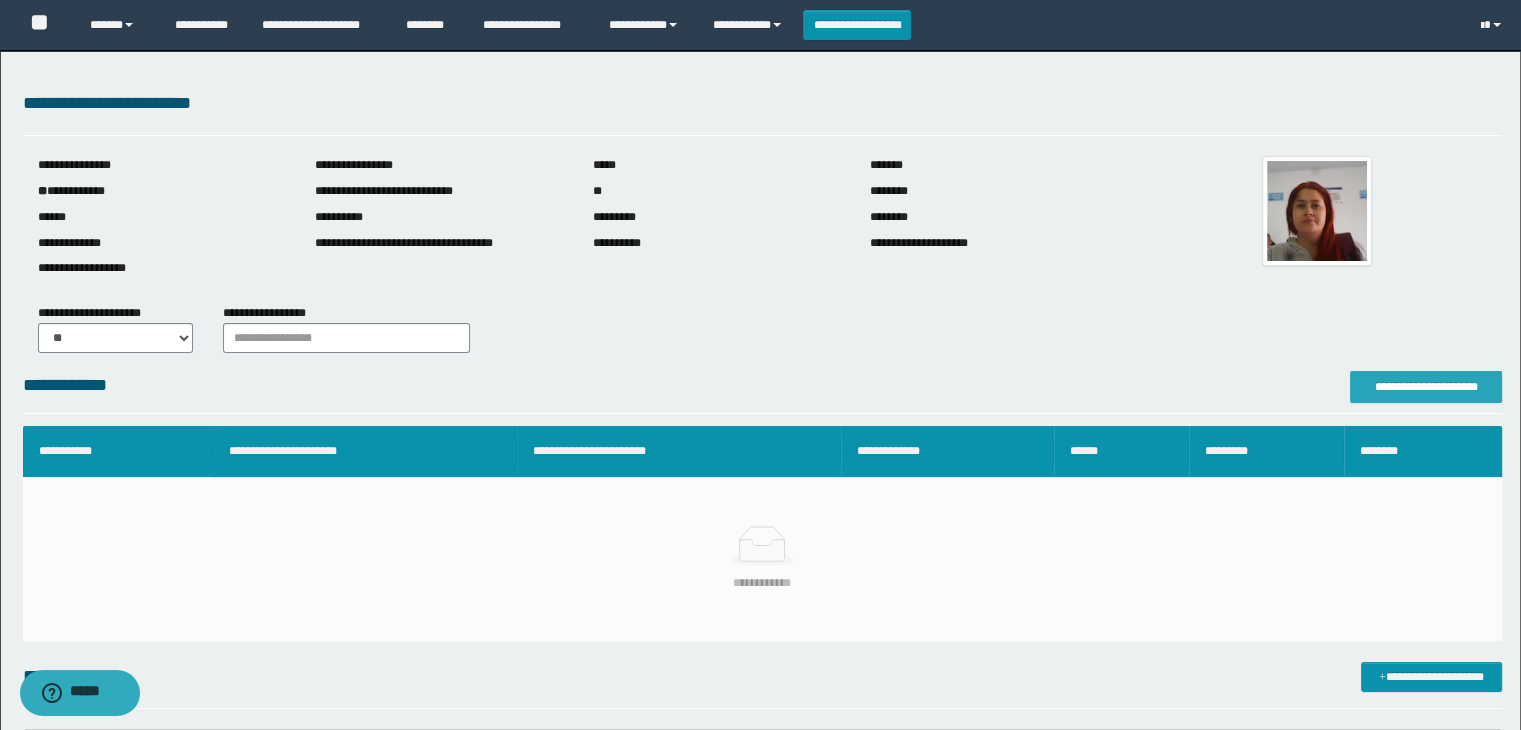 click on "**********" at bounding box center [1426, 387] 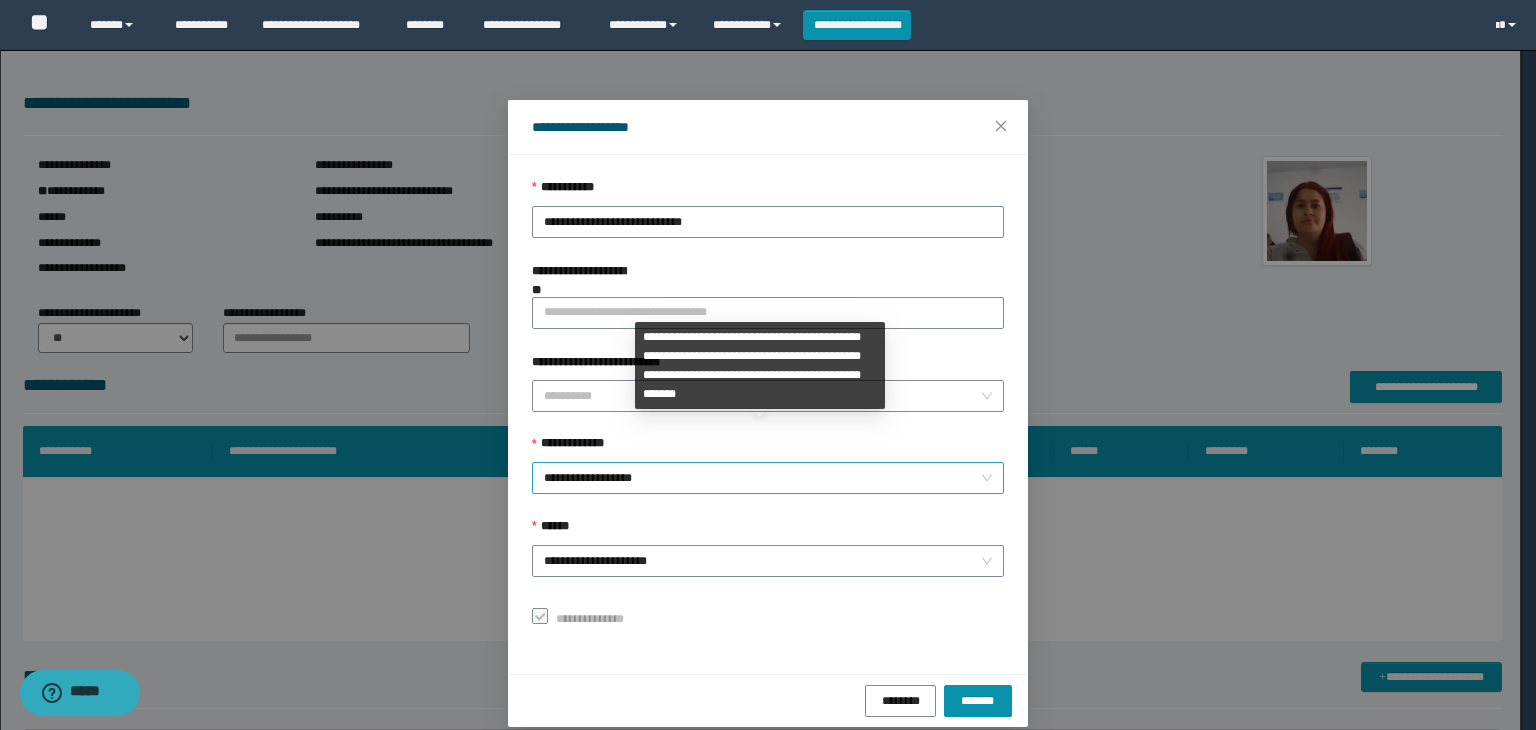 click on "**********" at bounding box center (768, 478) 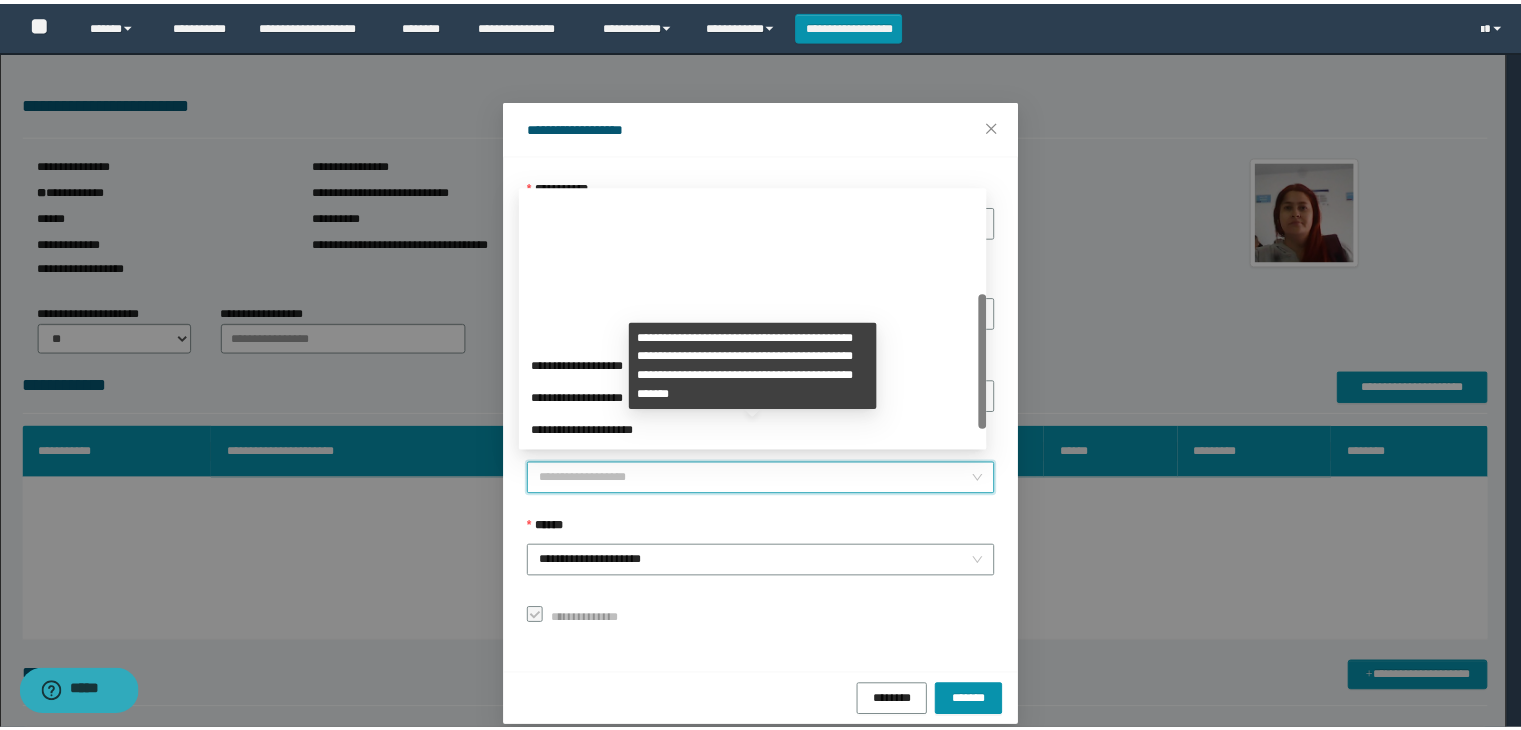 scroll, scrollTop: 192, scrollLeft: 0, axis: vertical 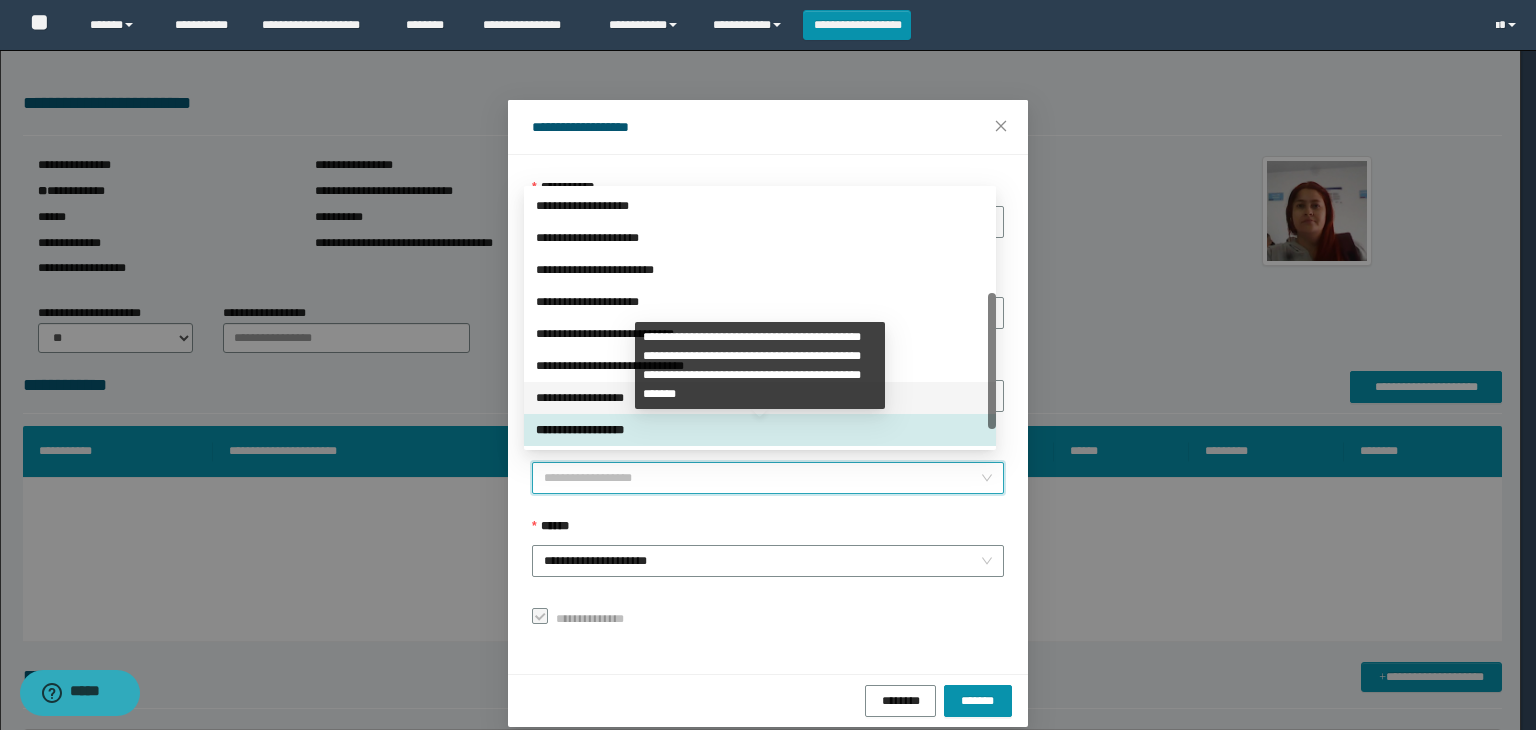 click on "**********" at bounding box center [760, 398] 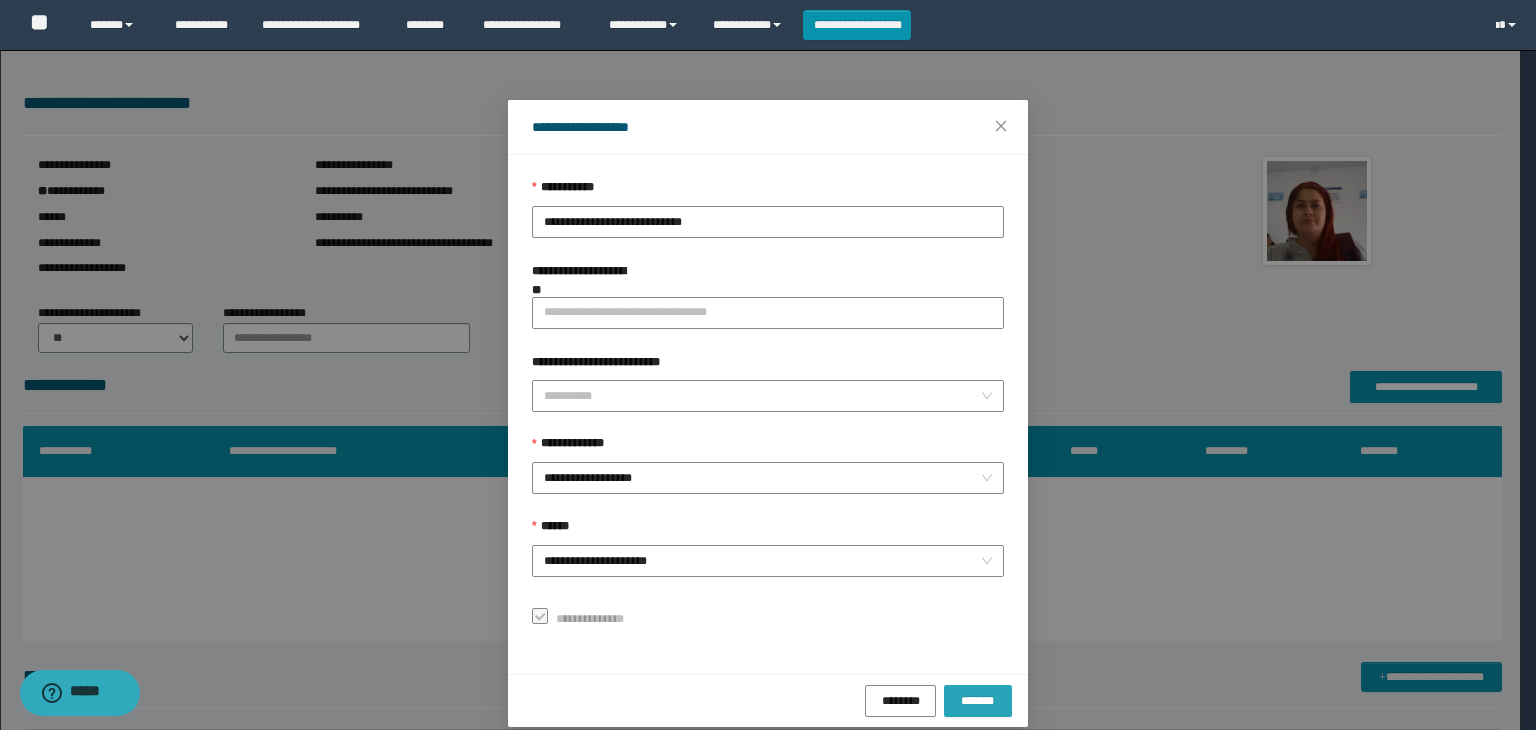 click on "*******" at bounding box center [978, 700] 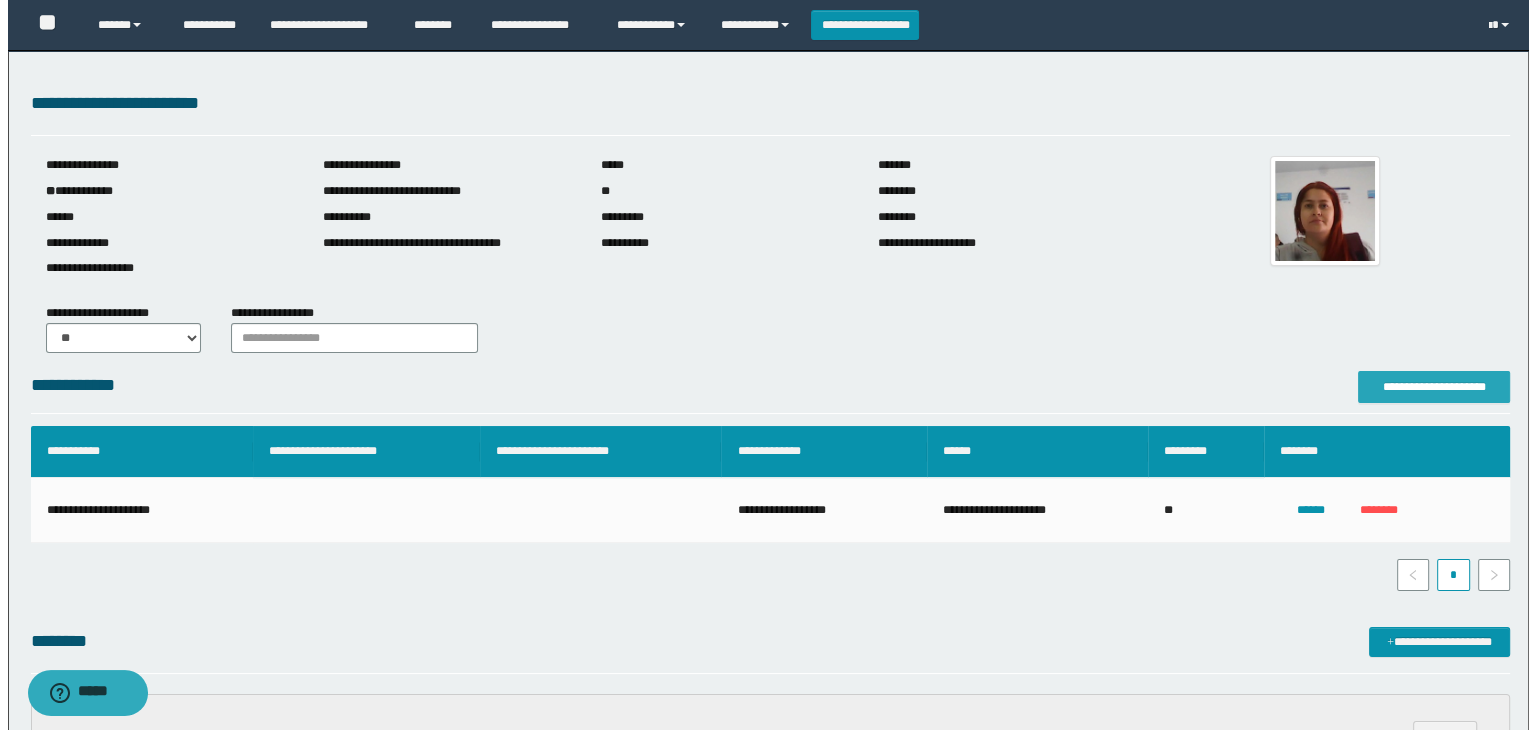 scroll, scrollTop: 400, scrollLeft: 0, axis: vertical 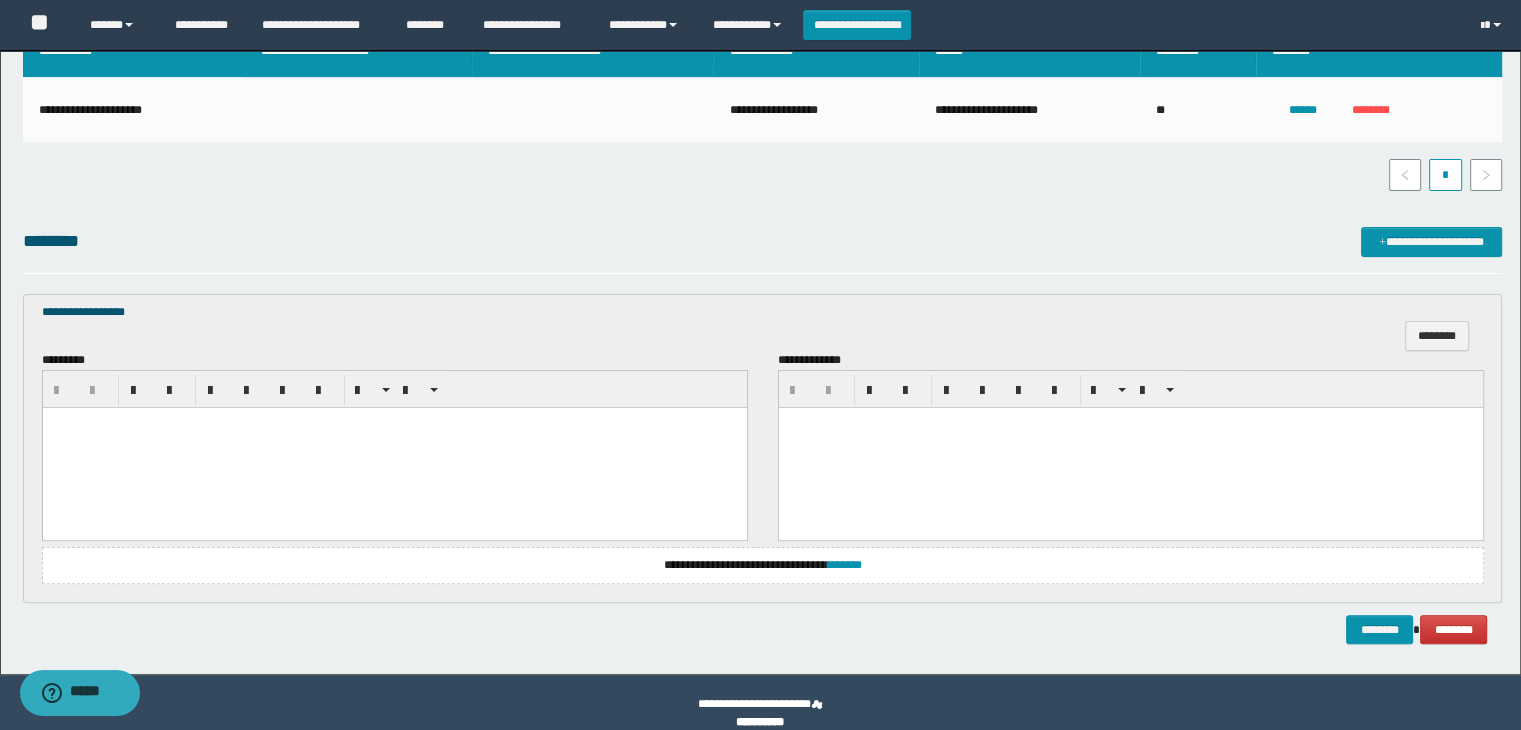 click at bounding box center [394, 447] 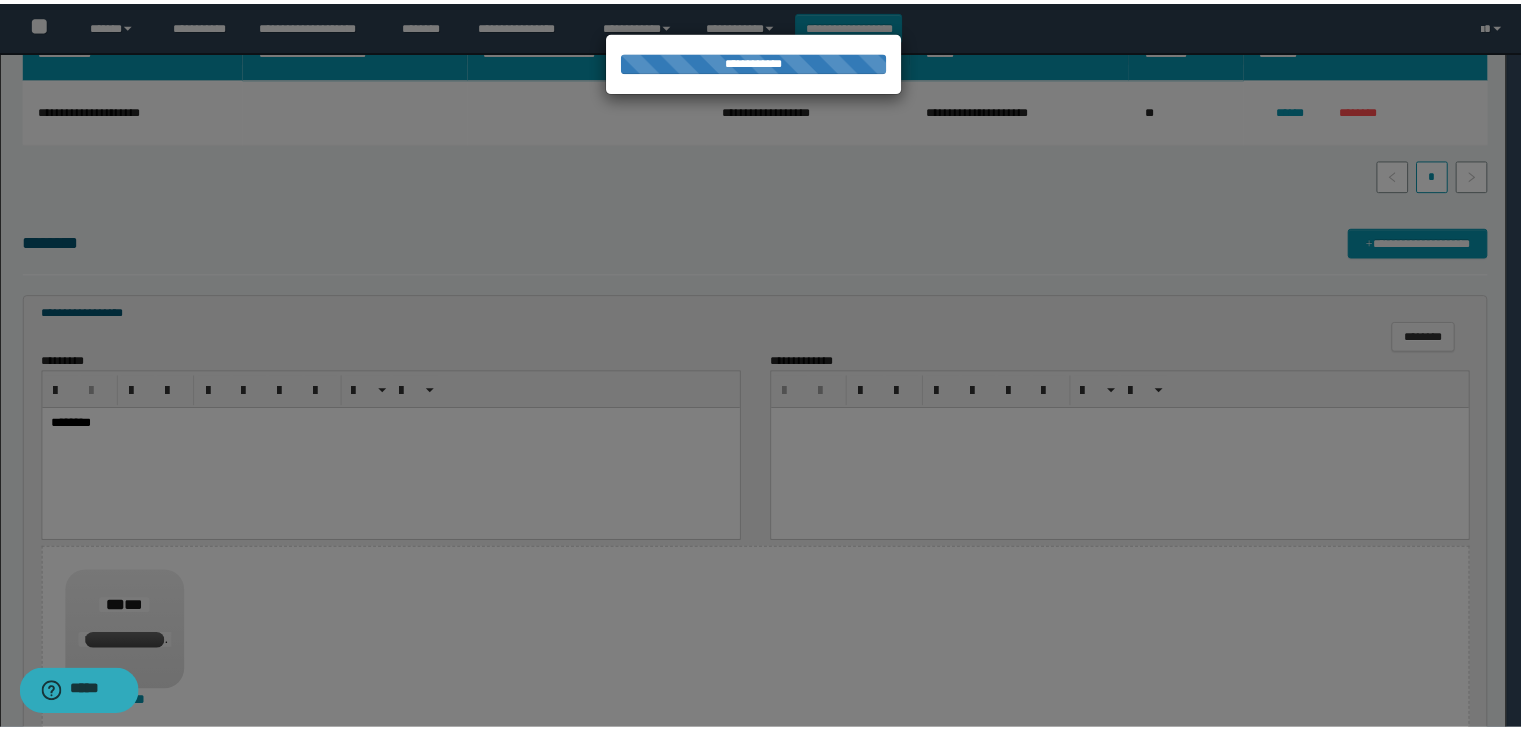 scroll, scrollTop: 0, scrollLeft: 0, axis: both 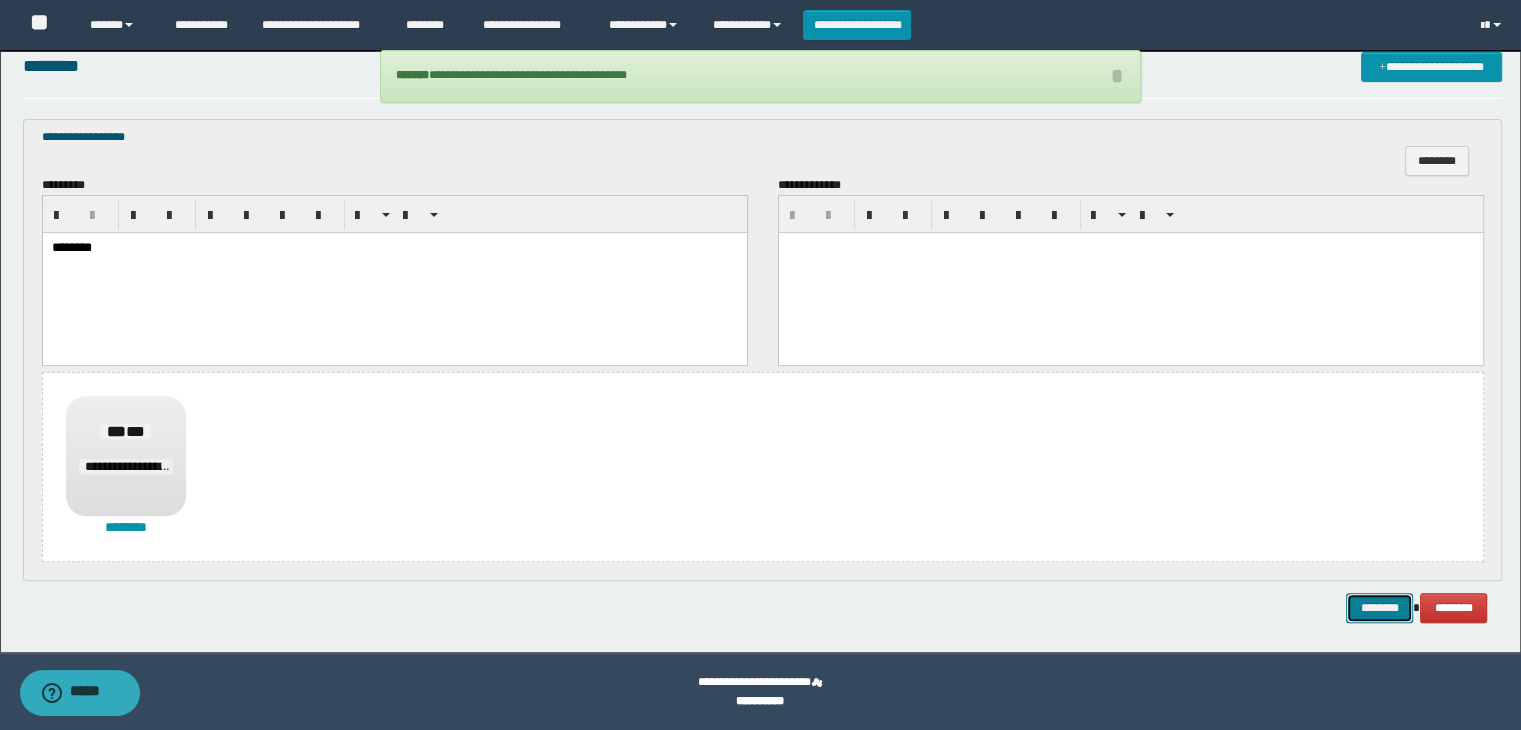 click on "********" at bounding box center (1379, 608) 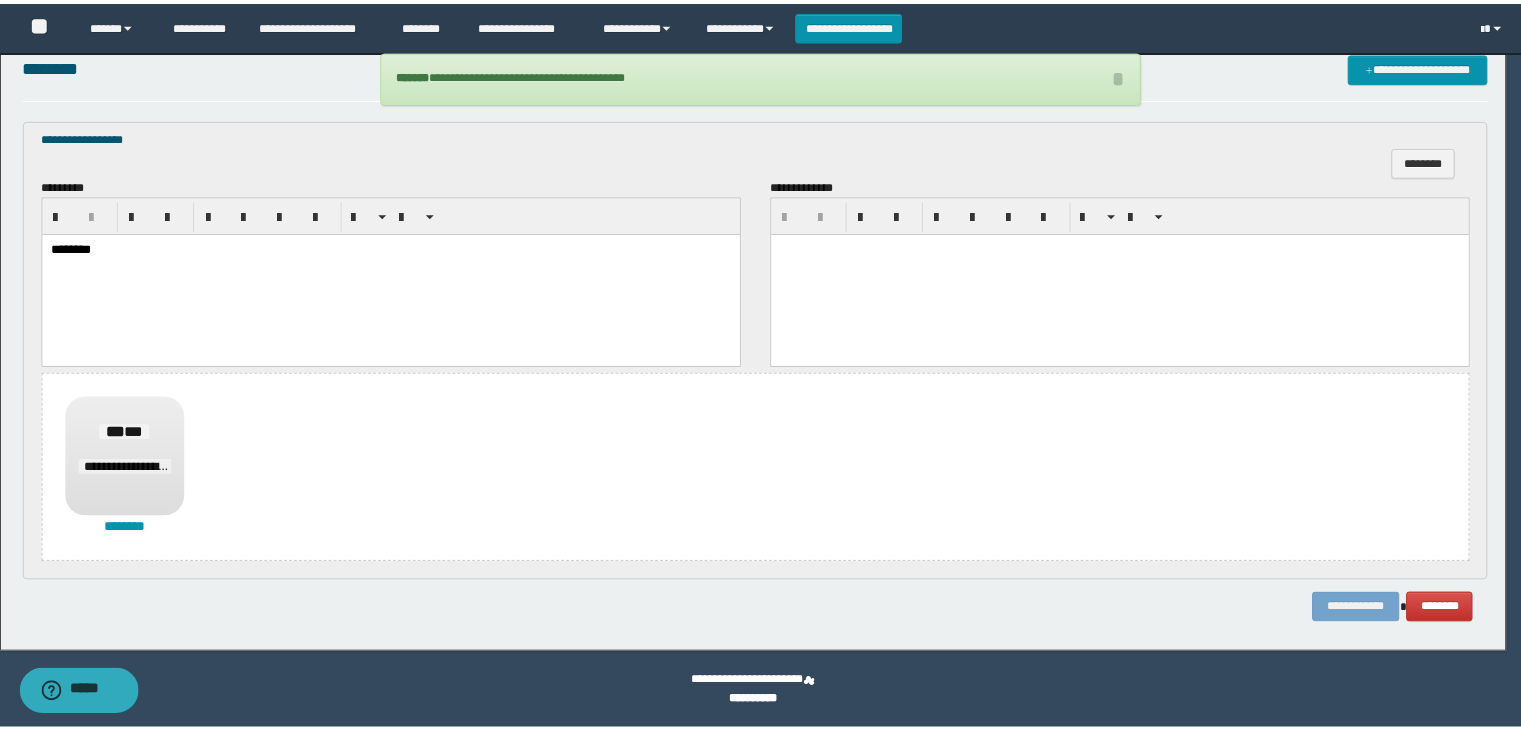 scroll, scrollTop: 0, scrollLeft: 0, axis: both 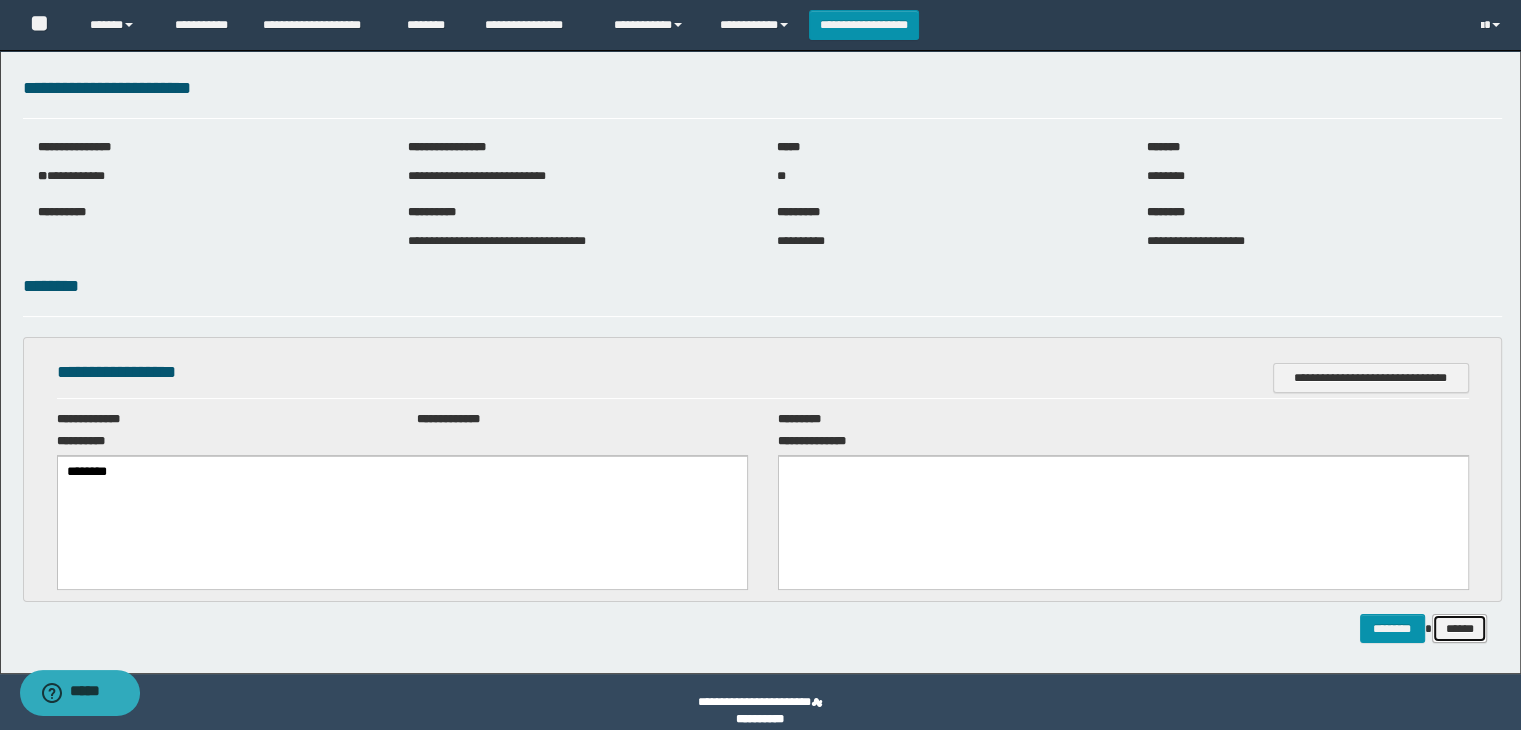 click on "******" at bounding box center (1460, 629) 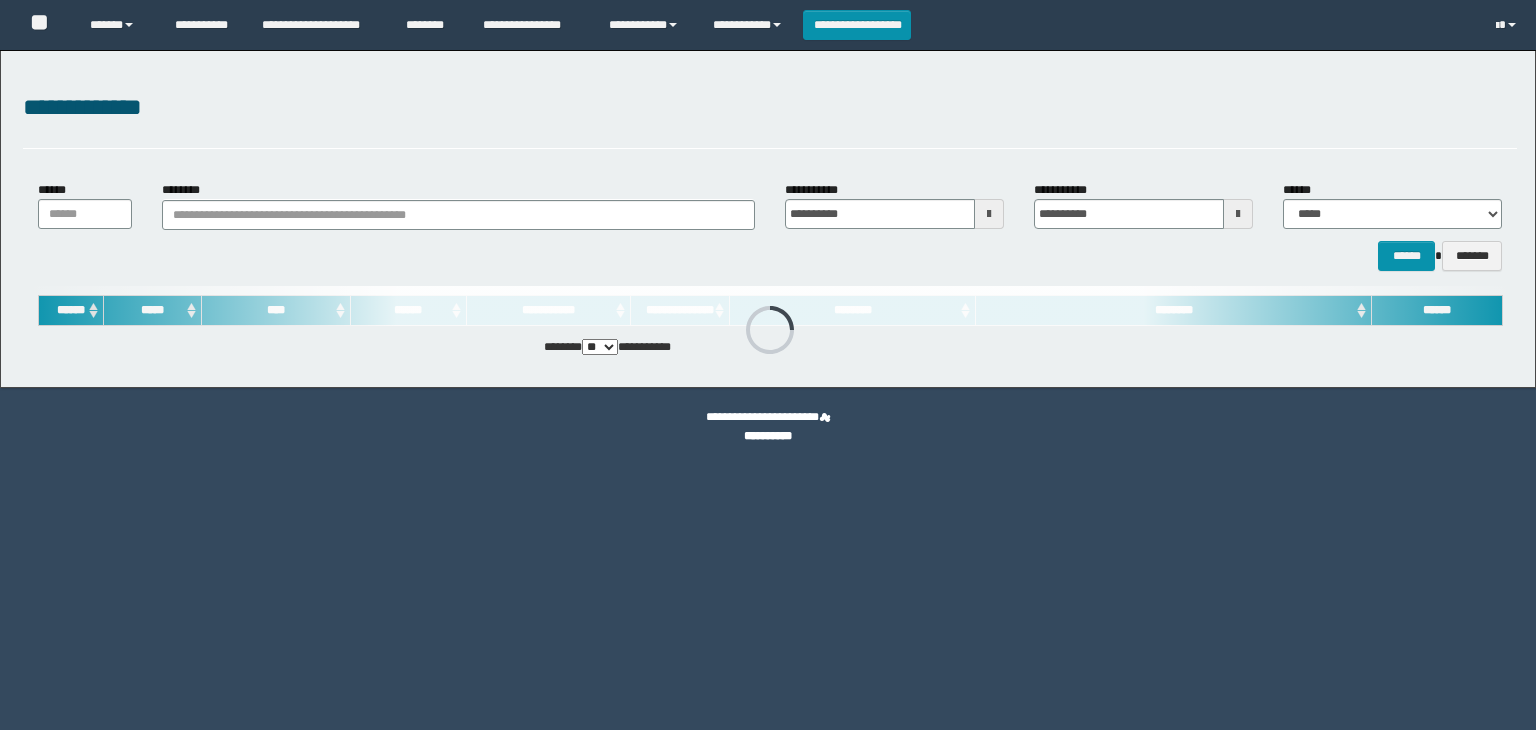 scroll, scrollTop: 0, scrollLeft: 0, axis: both 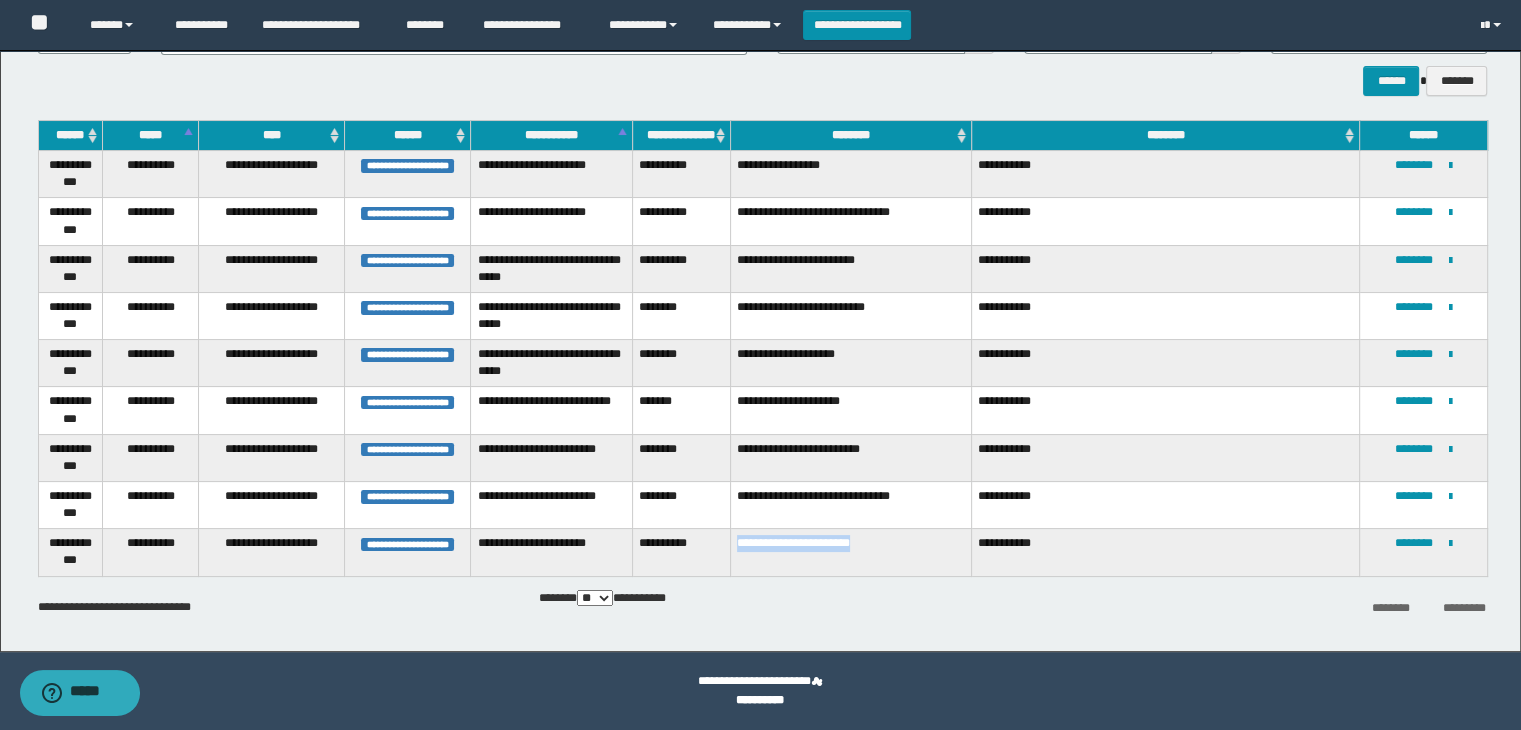 drag, startPoint x: 727, startPoint y: 545, endPoint x: 880, endPoint y: 559, distance: 153.63919 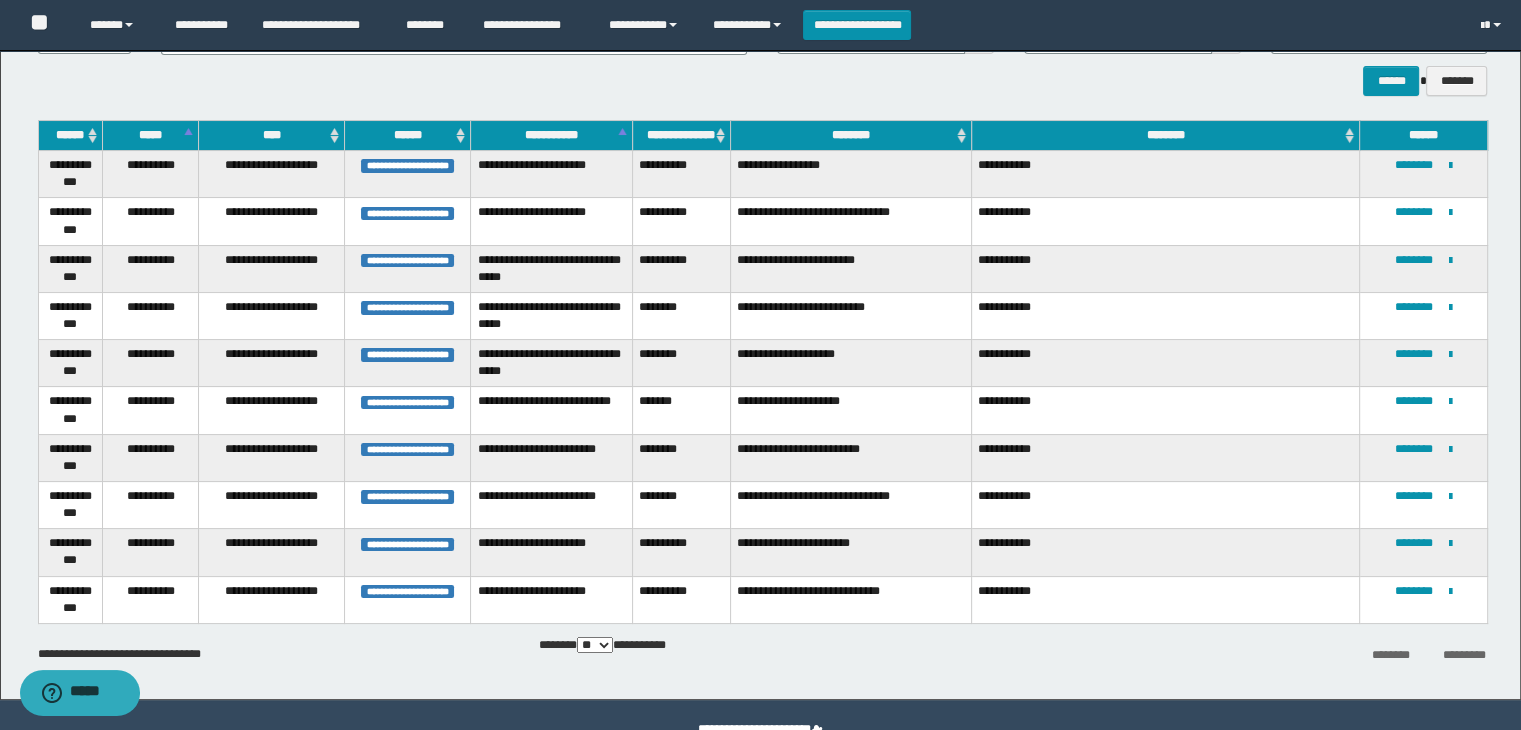scroll, scrollTop: 222, scrollLeft: 0, axis: vertical 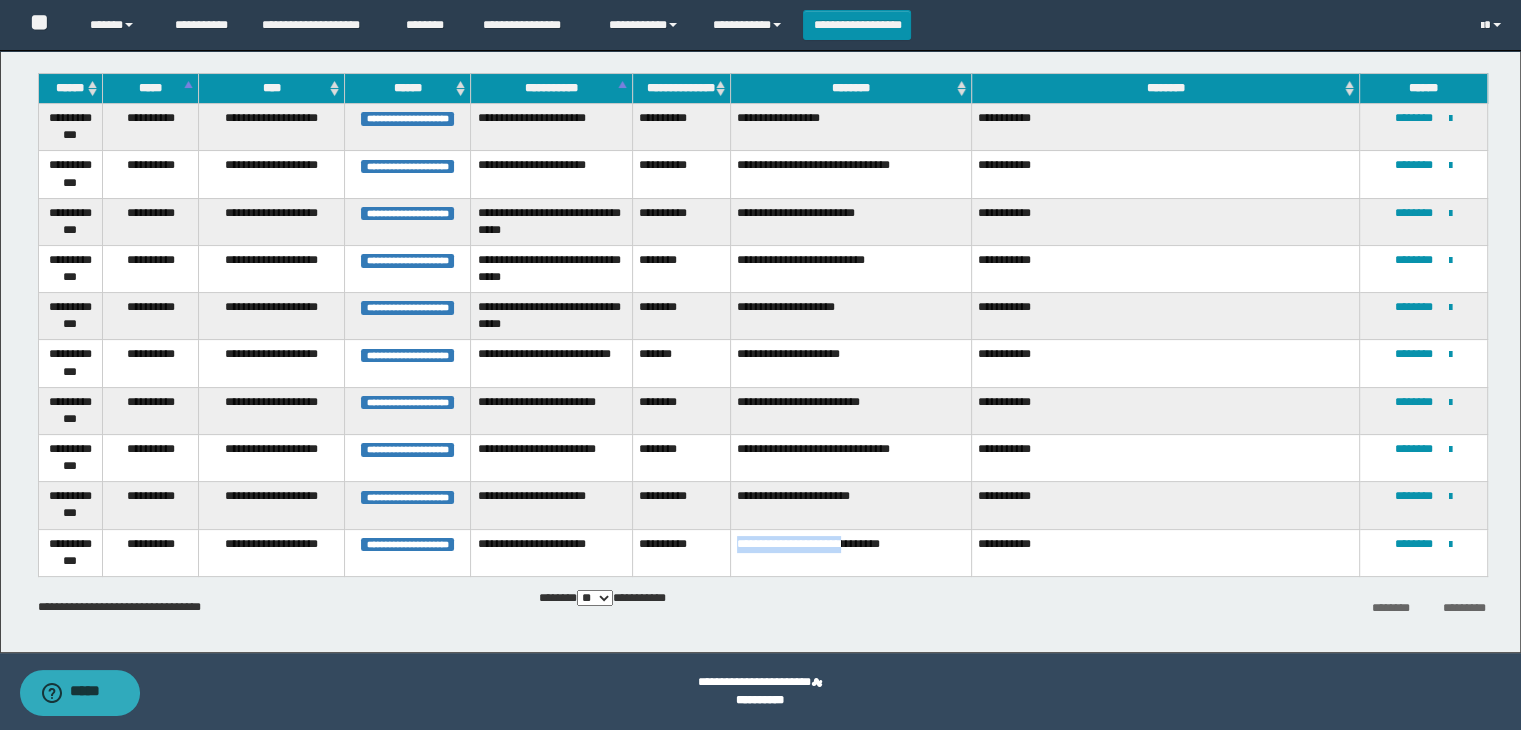 drag, startPoint x: 732, startPoint y: 539, endPoint x: 846, endPoint y: 561, distance: 116.1034 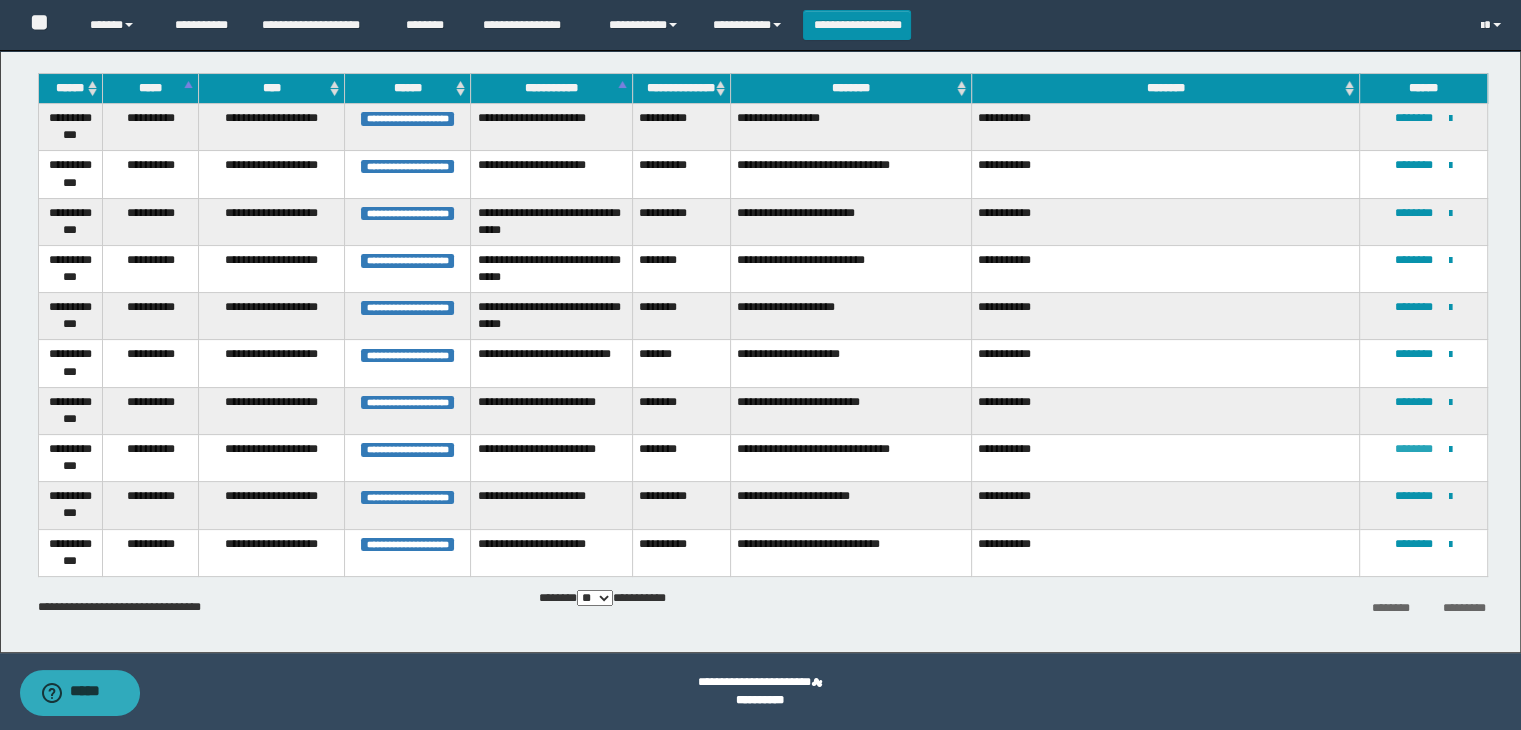 click on "********" at bounding box center [1414, 449] 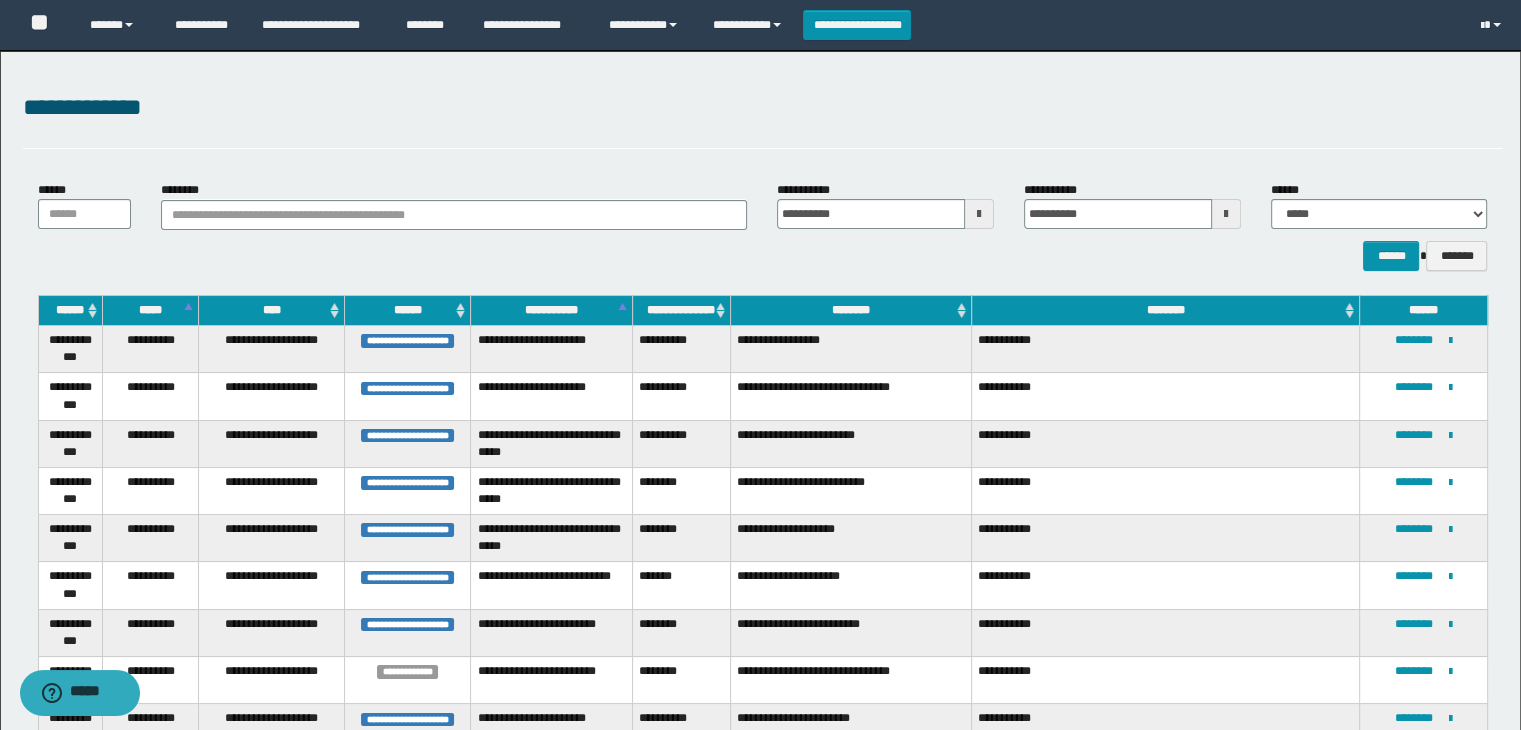 scroll, scrollTop: 222, scrollLeft: 0, axis: vertical 